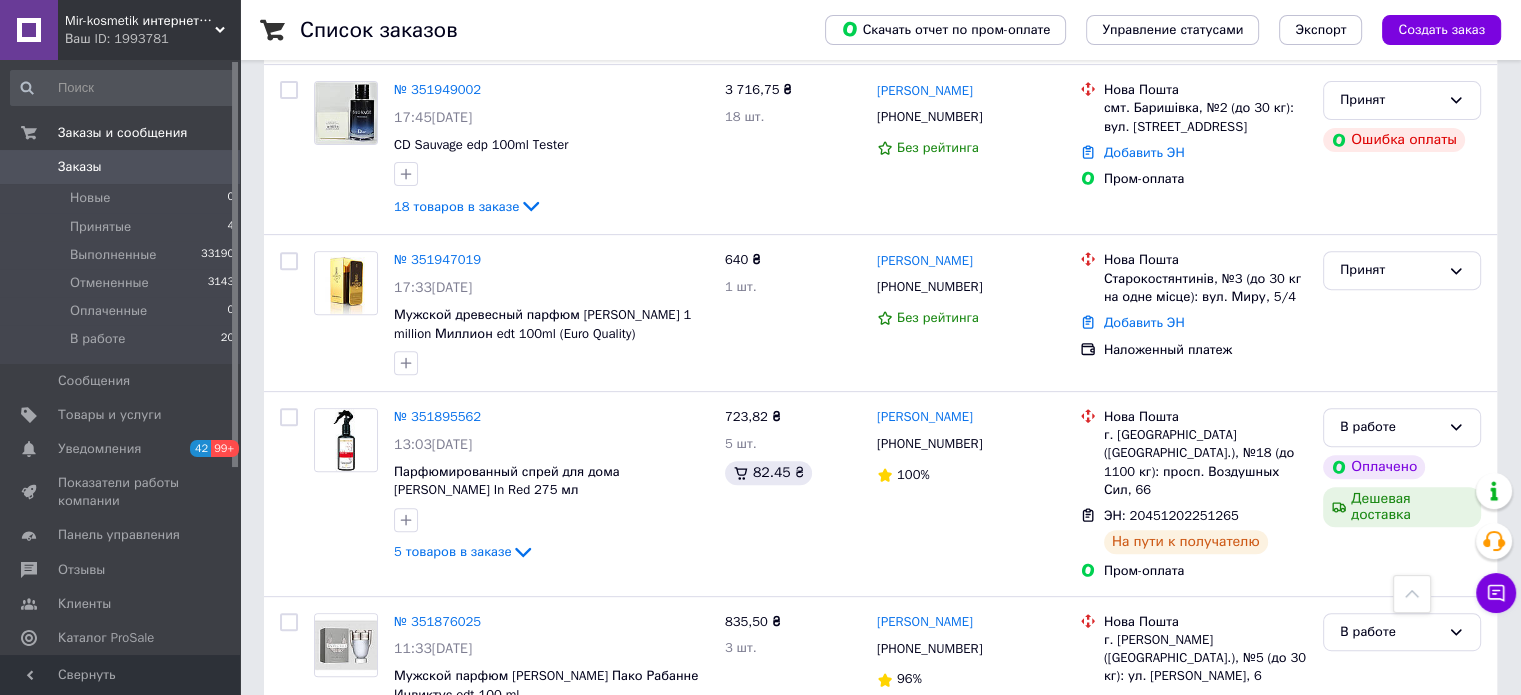 scroll, scrollTop: 700, scrollLeft: 0, axis: vertical 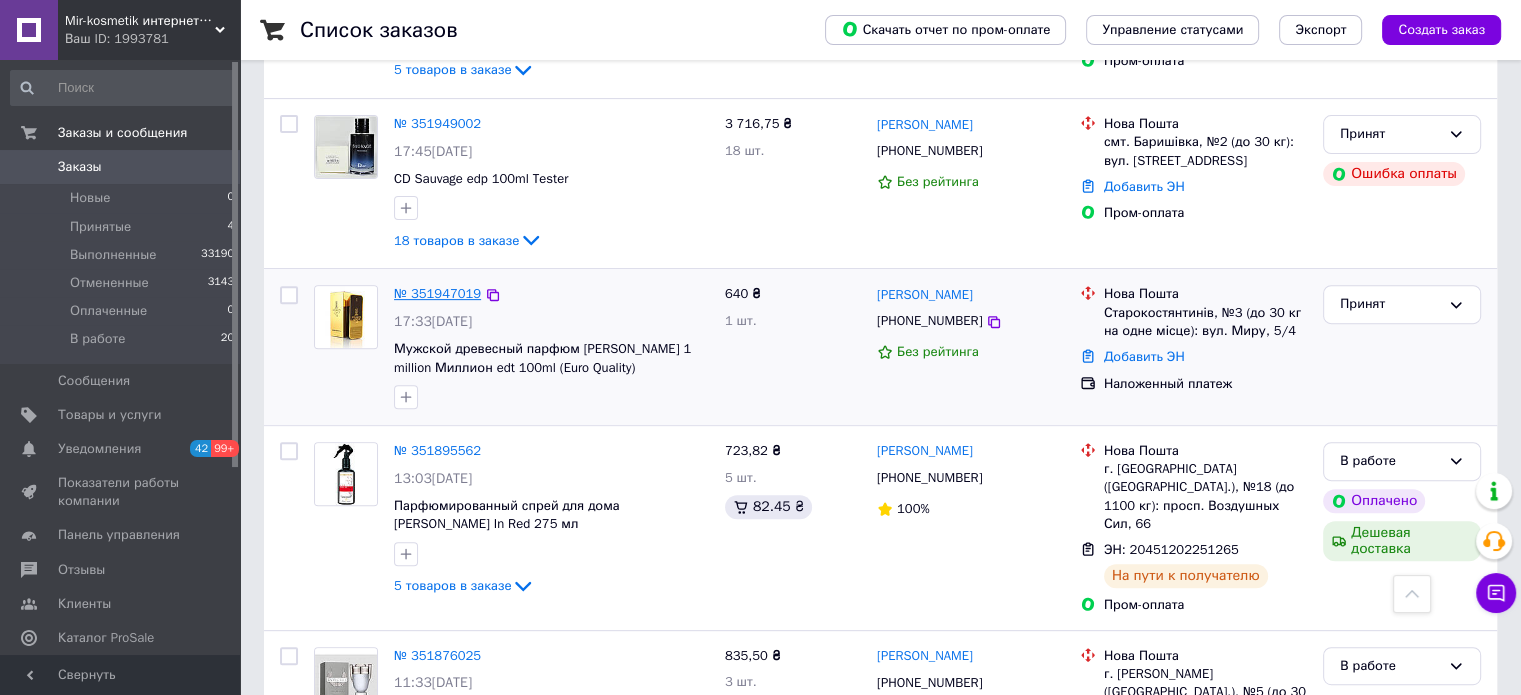 click on "№ 351947019" at bounding box center (437, 293) 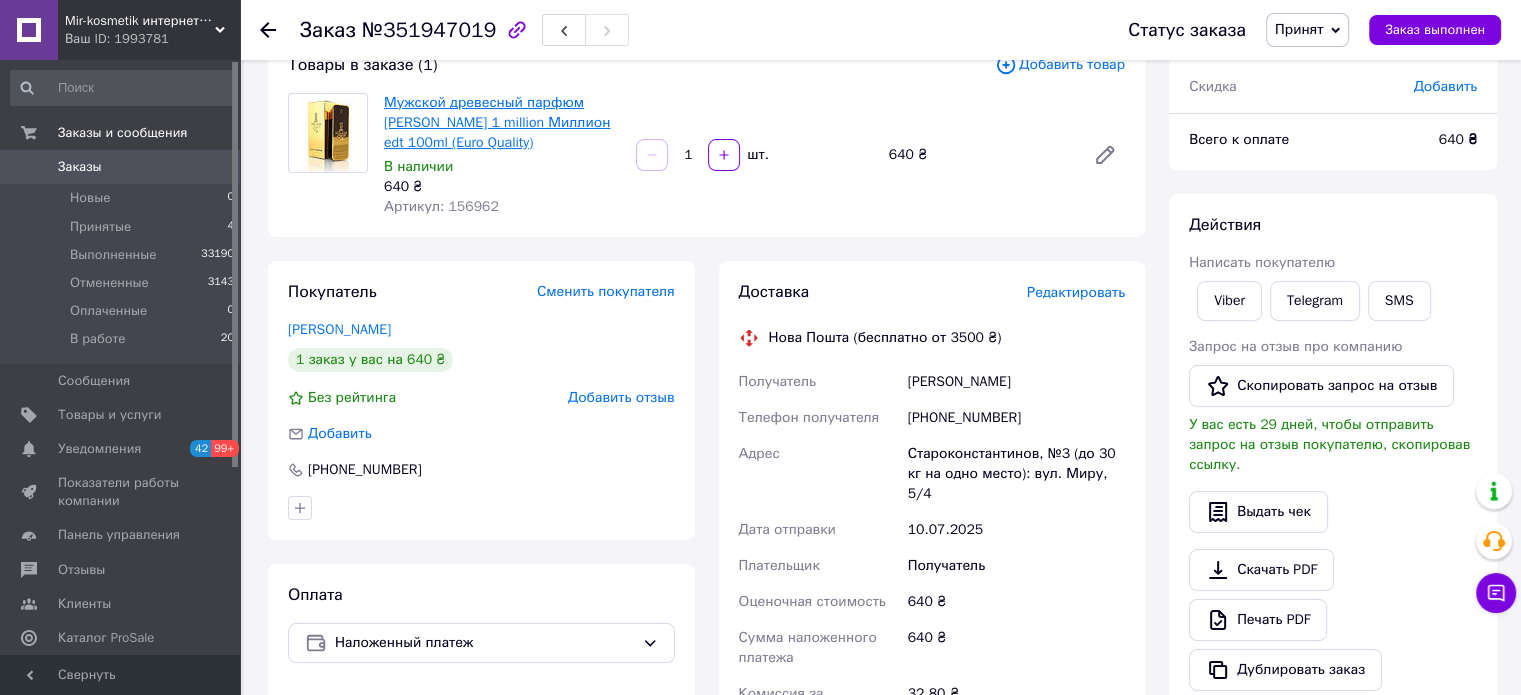 scroll, scrollTop: 400, scrollLeft: 0, axis: vertical 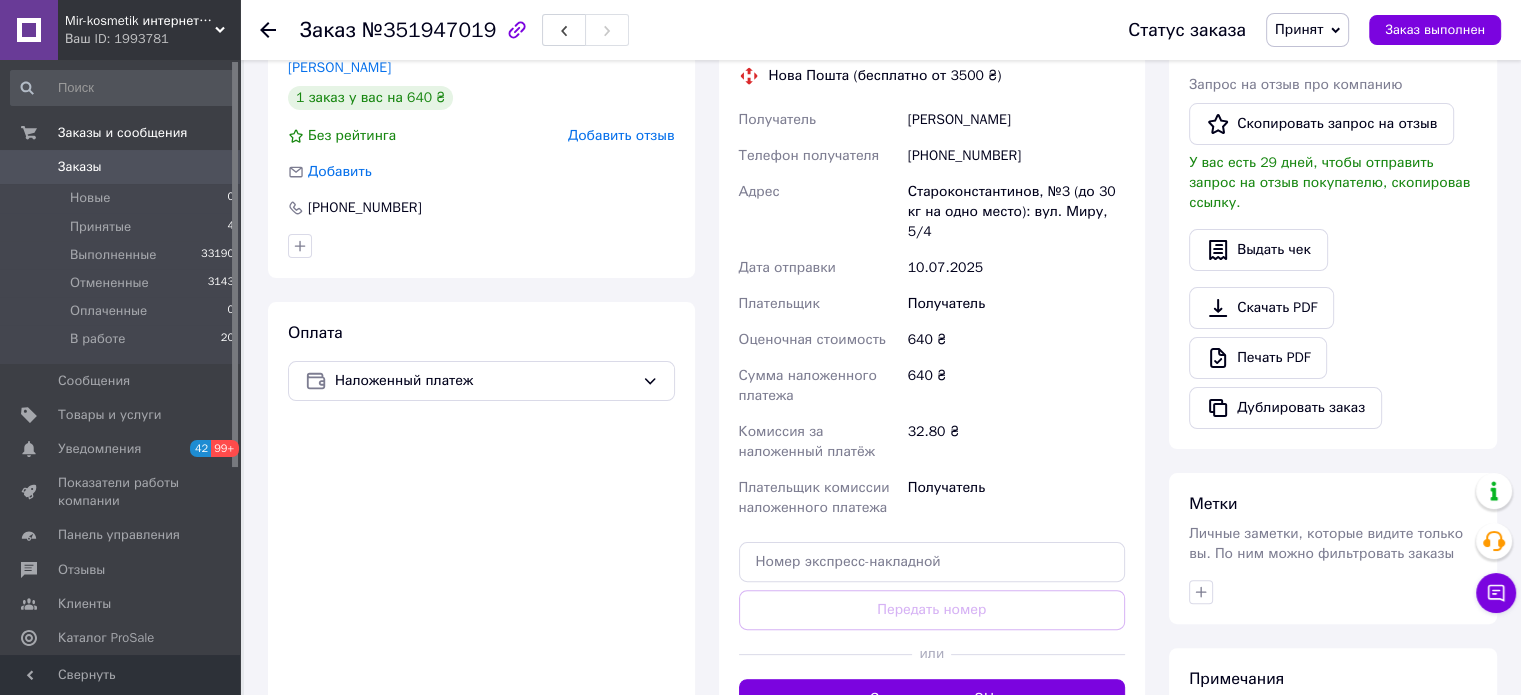 click 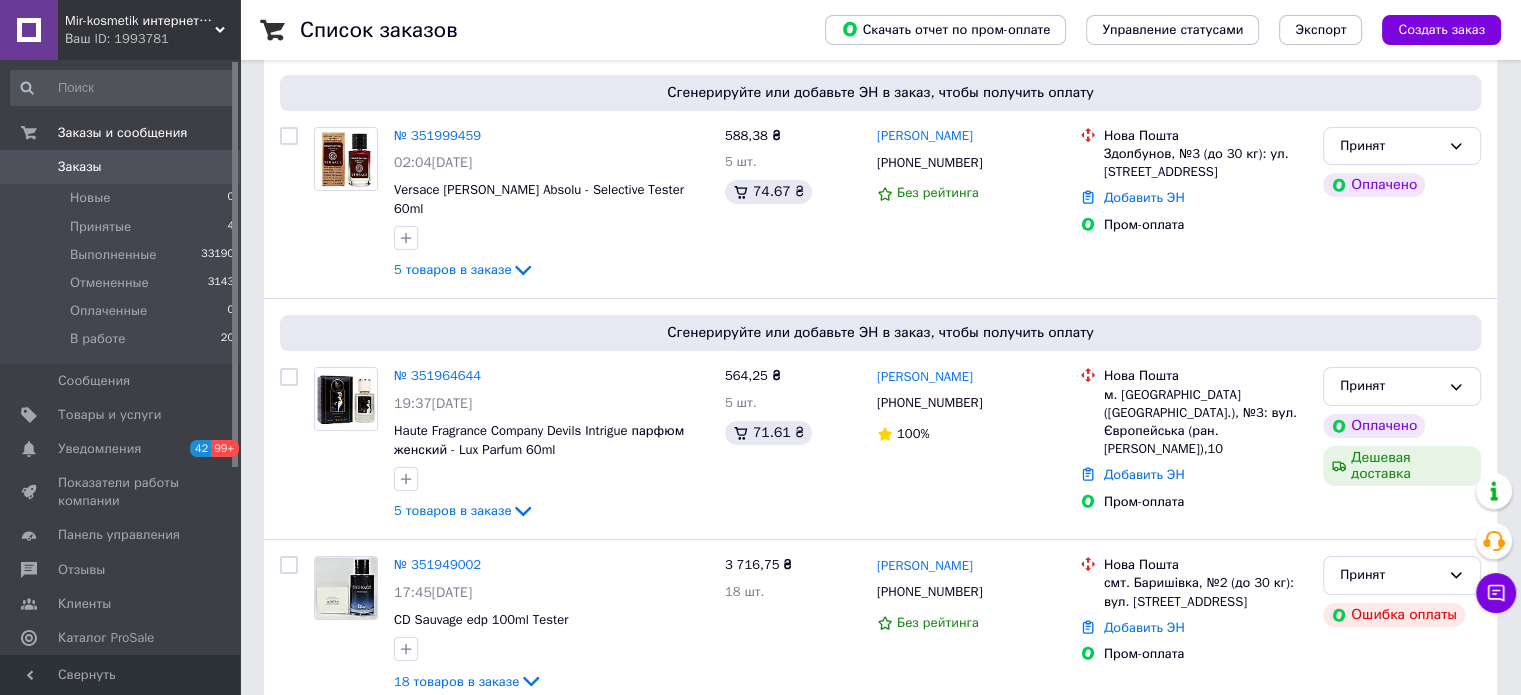 scroll, scrollTop: 300, scrollLeft: 0, axis: vertical 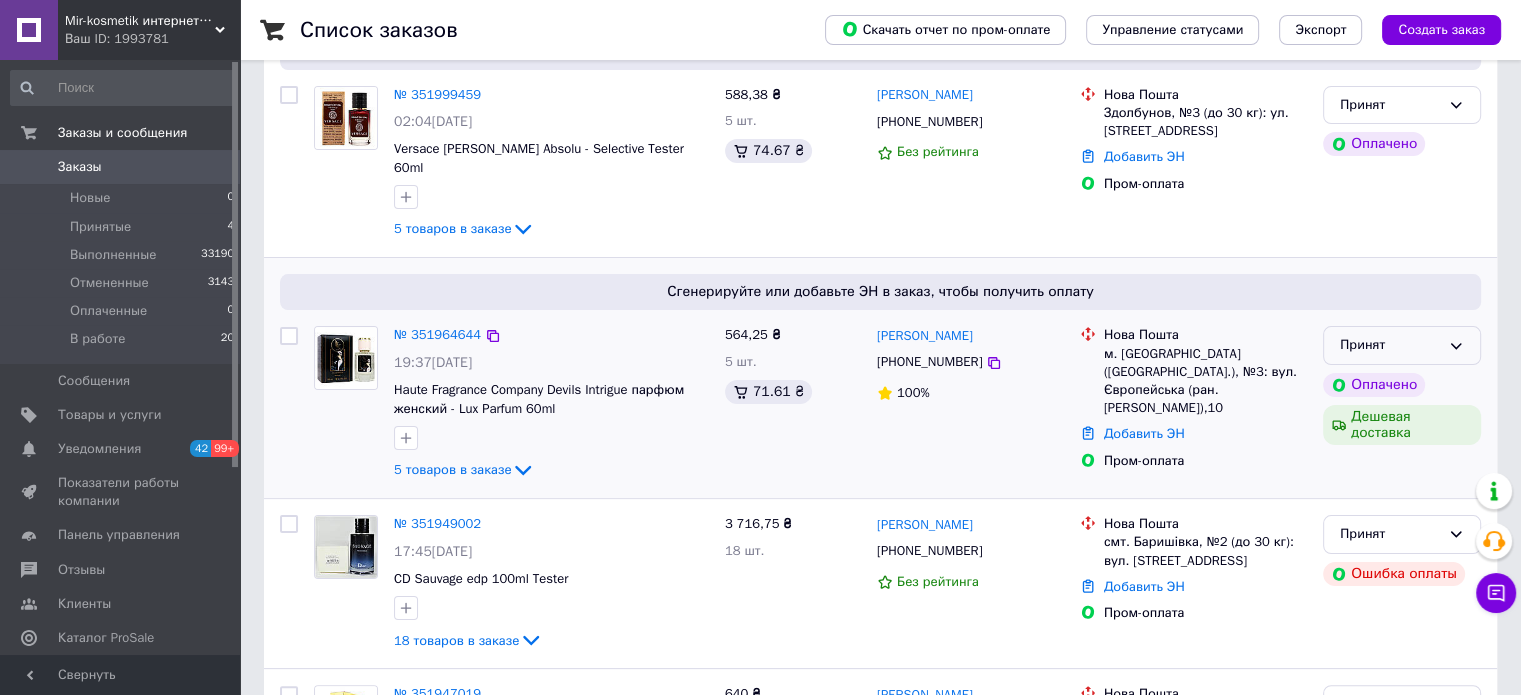 click on "Принят" at bounding box center (1390, 345) 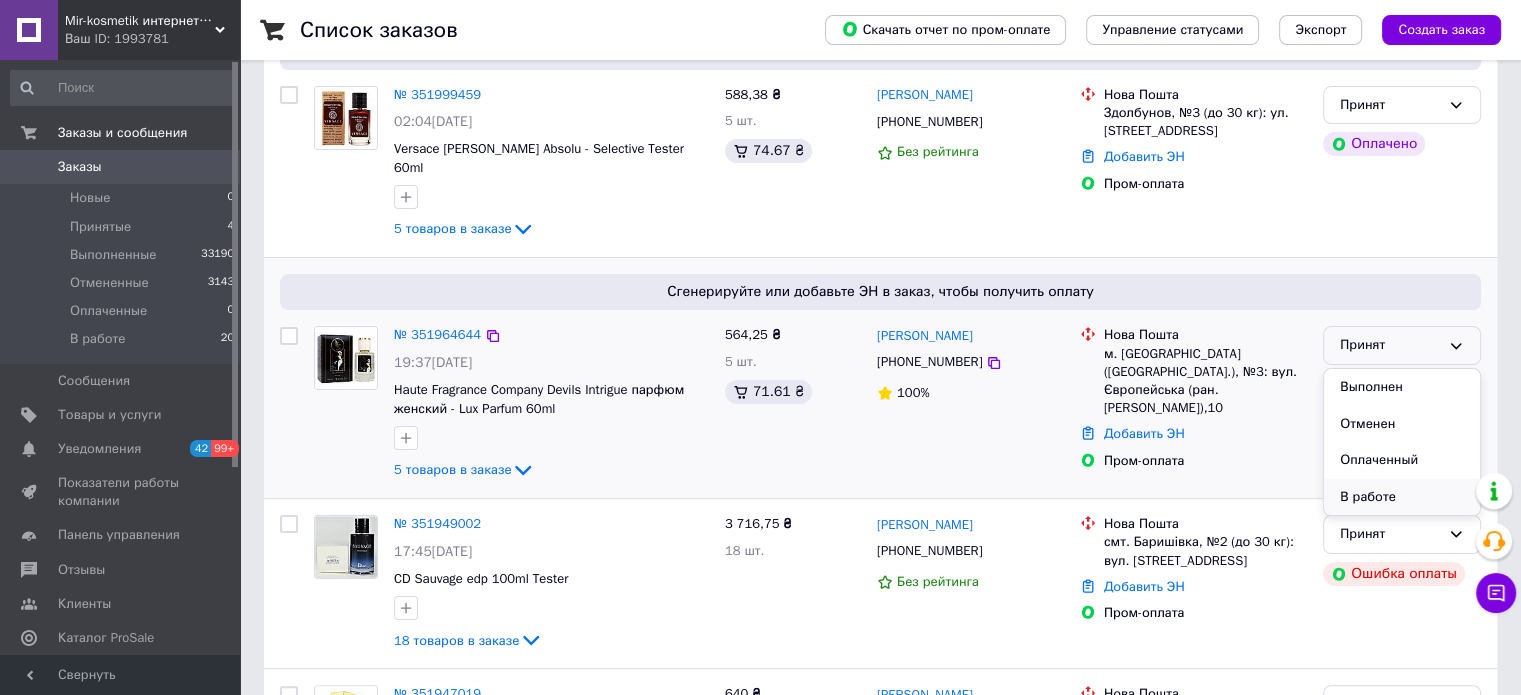 click on "В работе" at bounding box center [1402, 497] 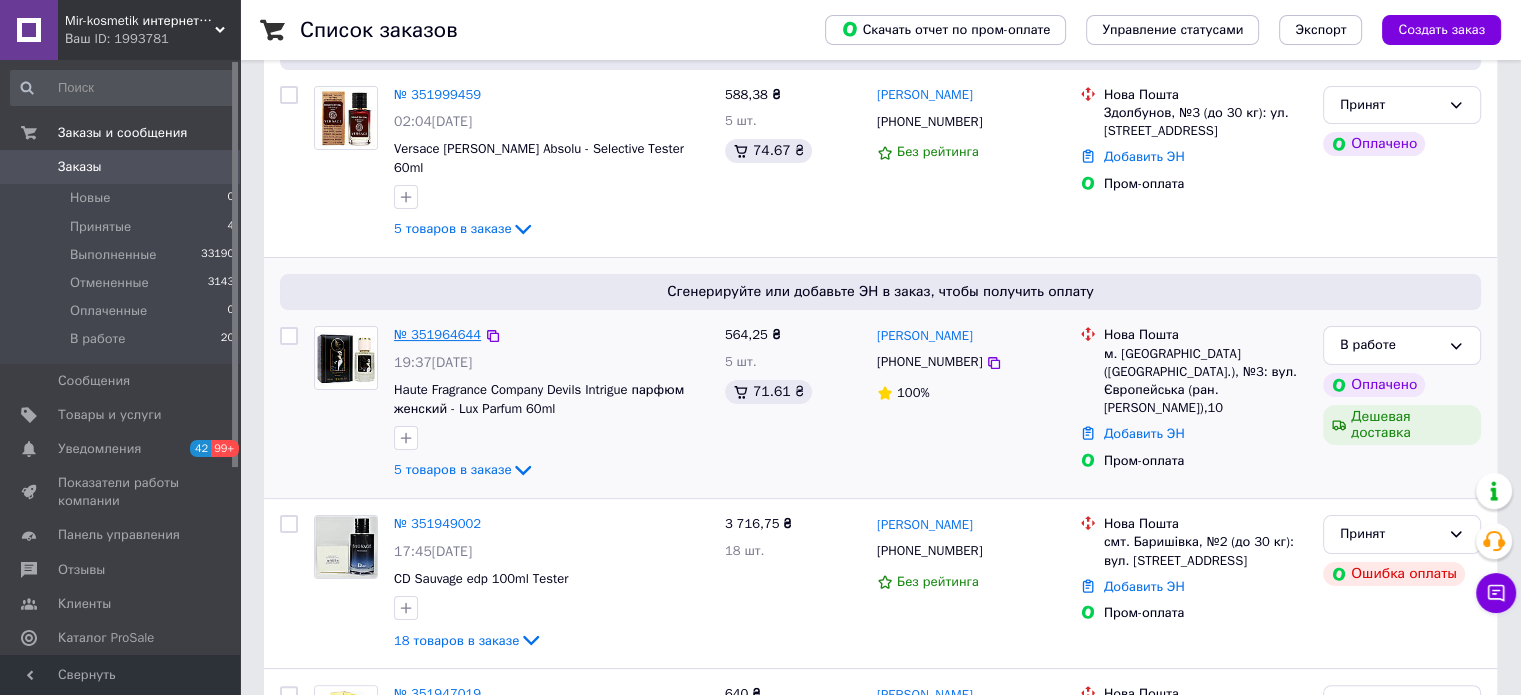 click on "№ 351964644" at bounding box center [437, 334] 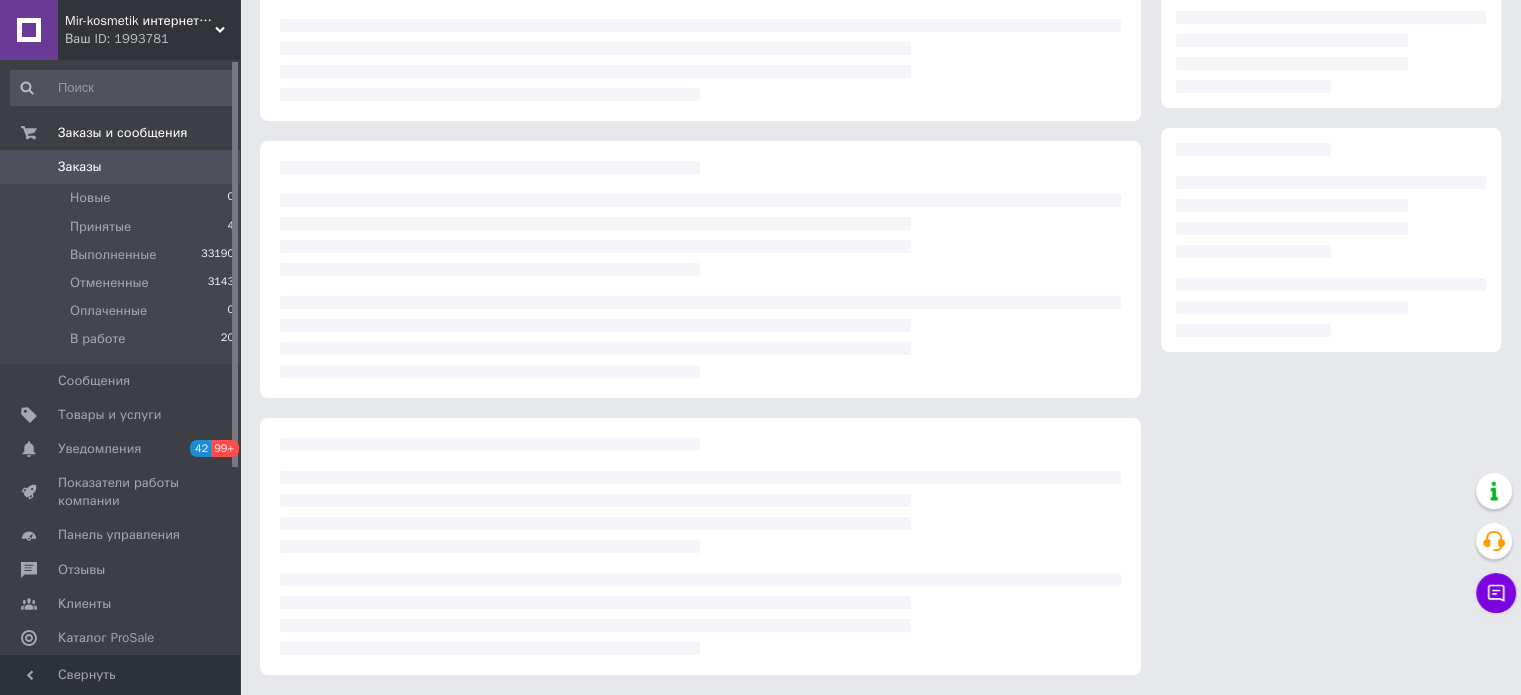 scroll, scrollTop: 300, scrollLeft: 0, axis: vertical 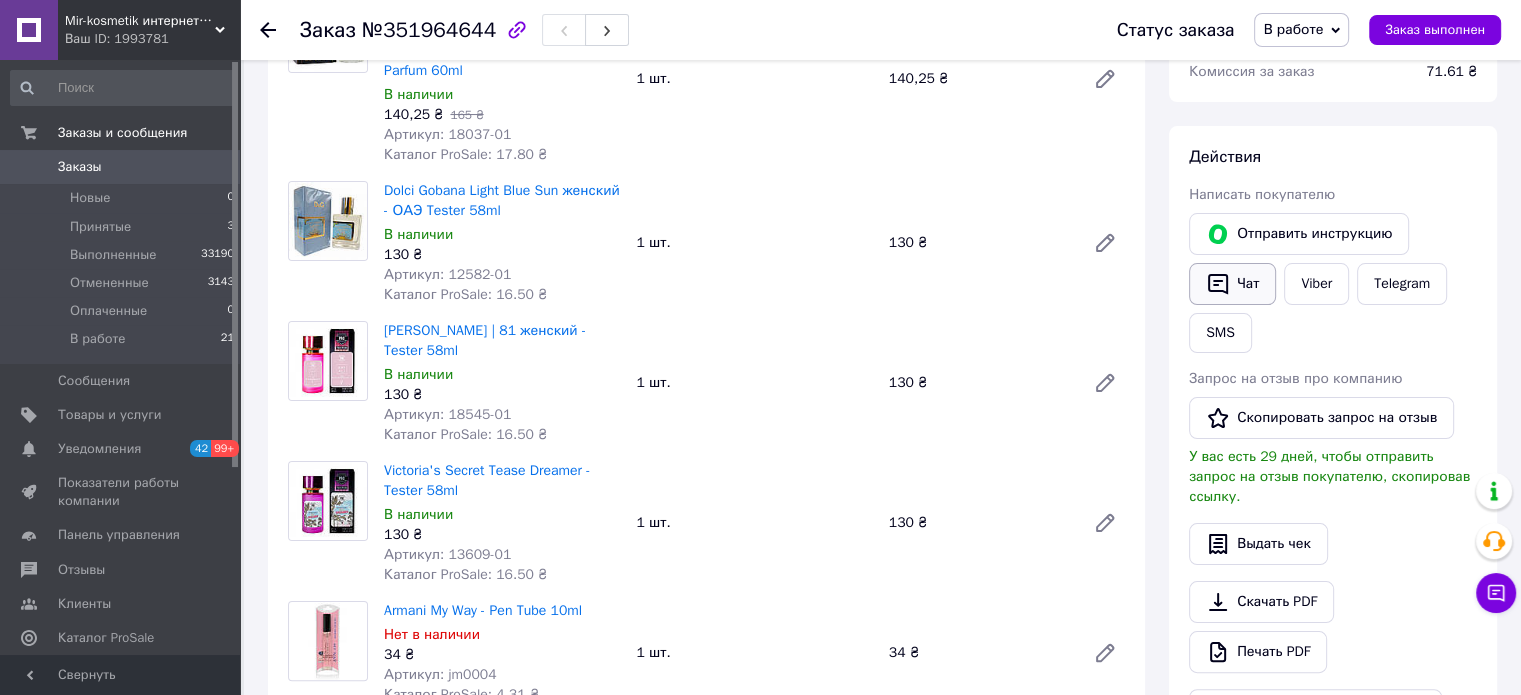 click on "Чат" at bounding box center (1232, 284) 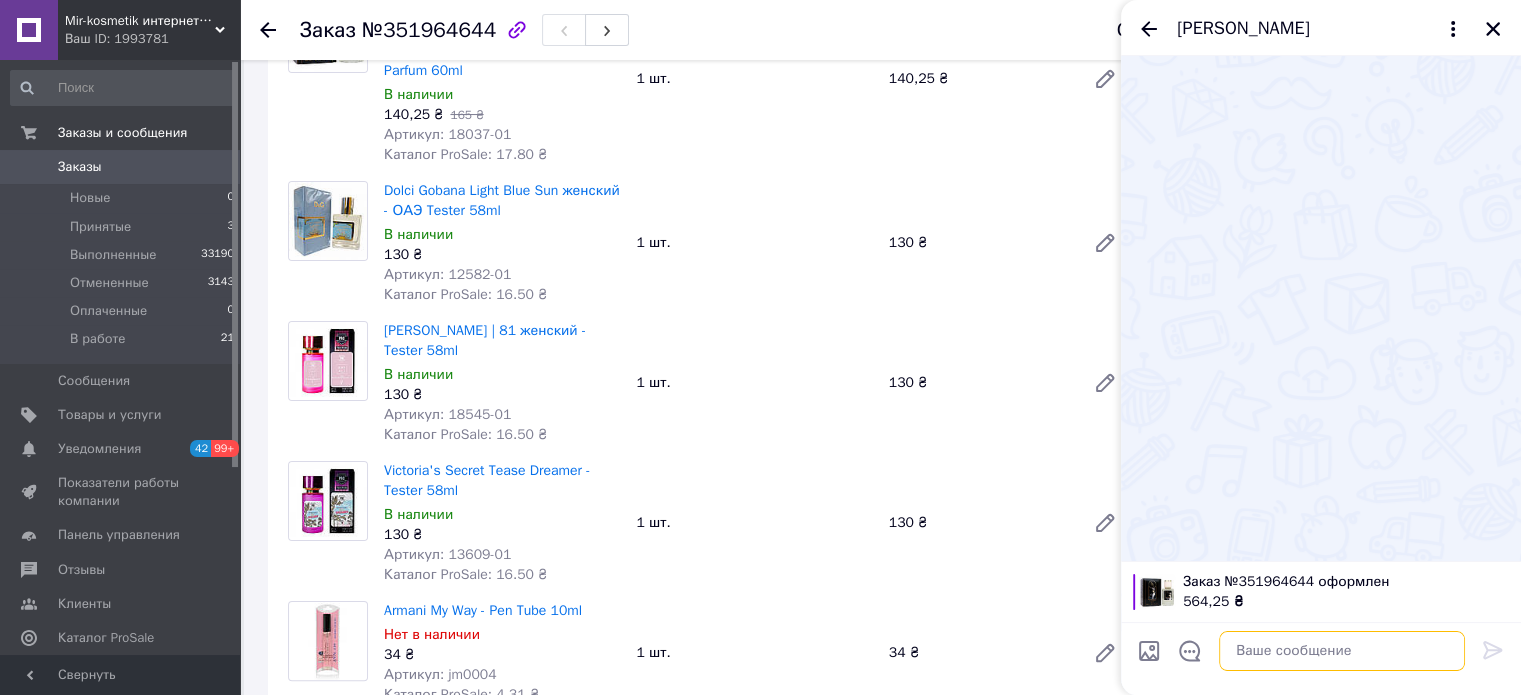 click at bounding box center [1342, 651] 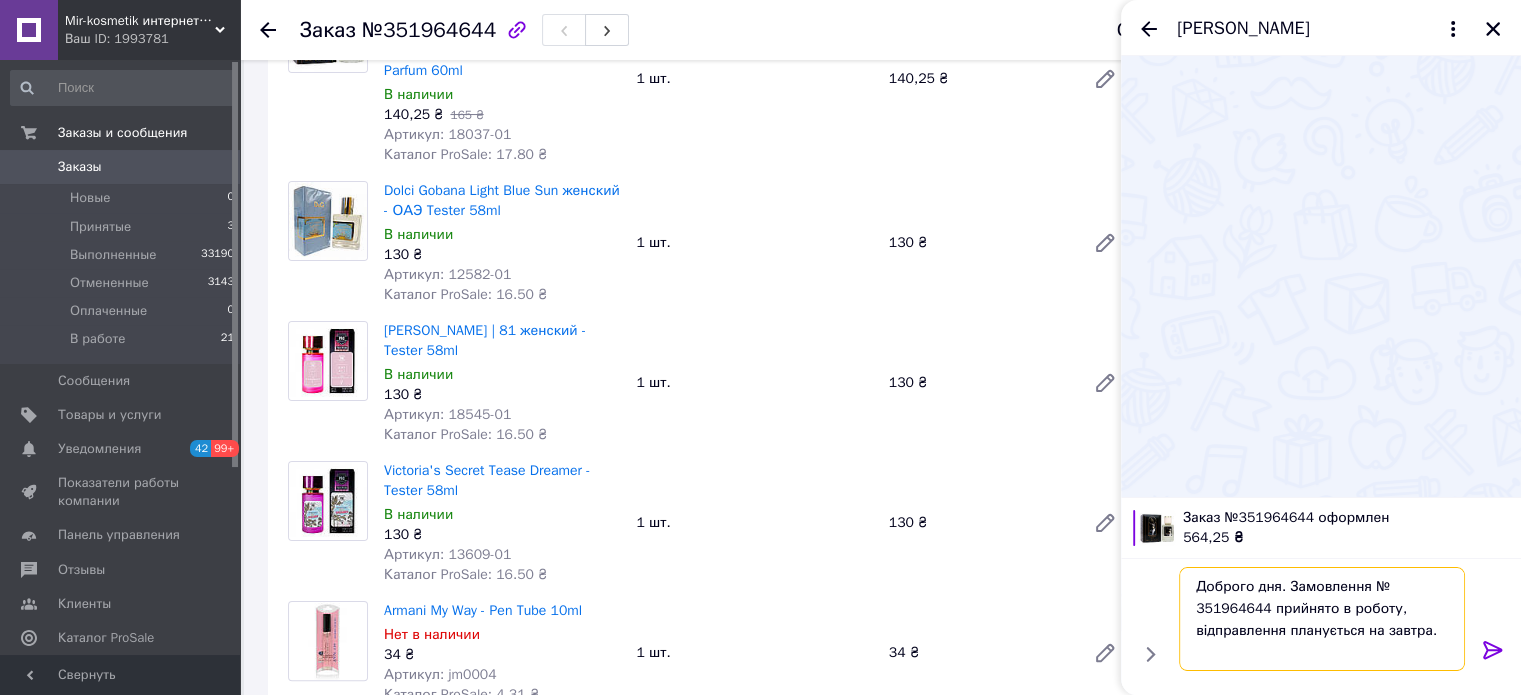 drag, startPoint x: 1364, startPoint y: 584, endPoint x: 1264, endPoint y: 608, distance: 102.83968 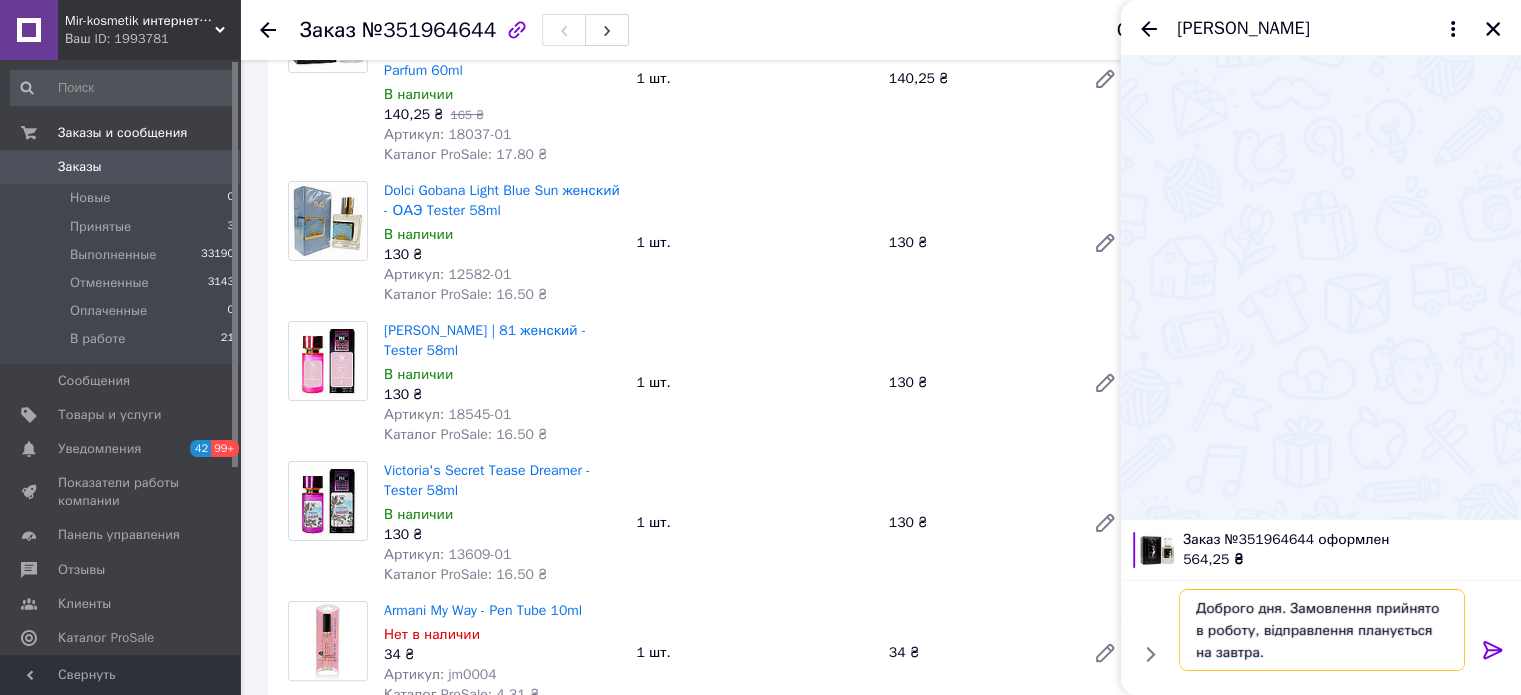 type on "Доброго дня. Замовлення прийнято в роботу, відправлення планується на завтра." 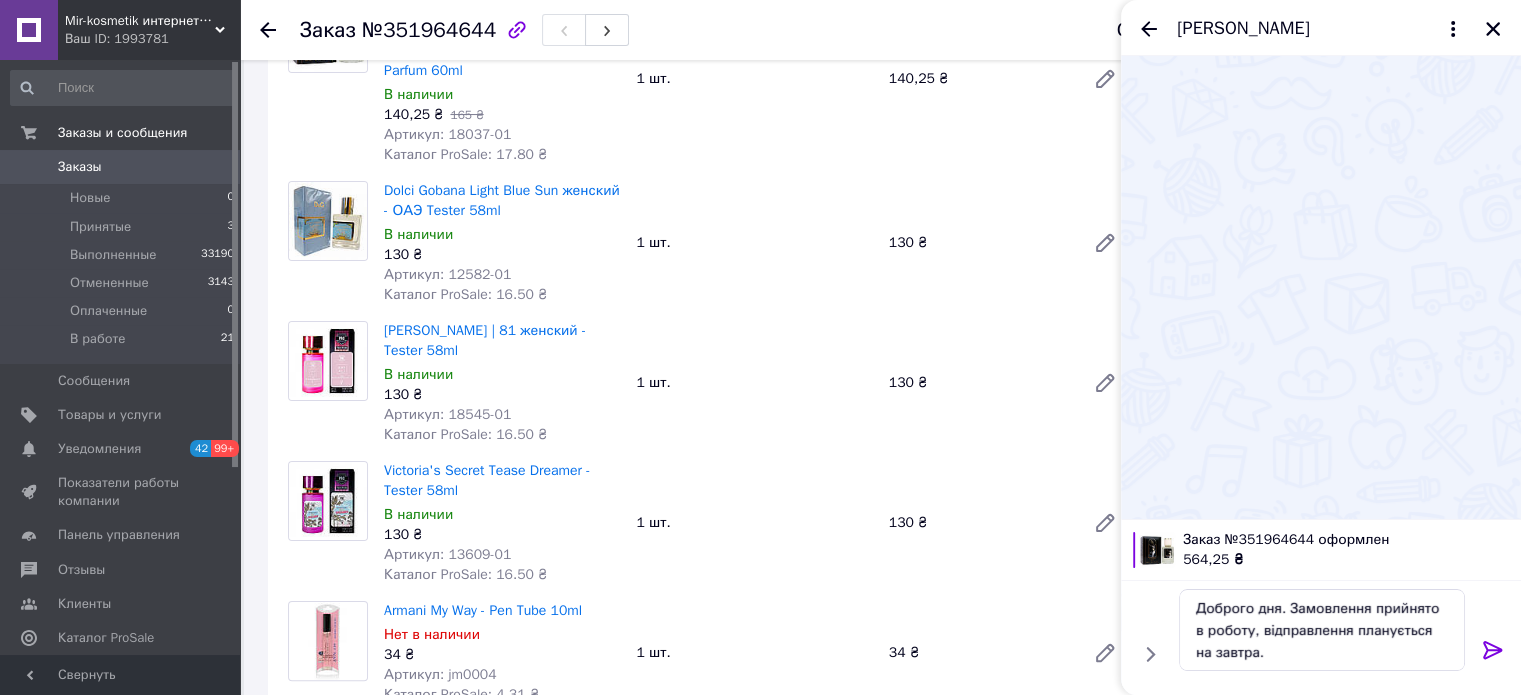 click 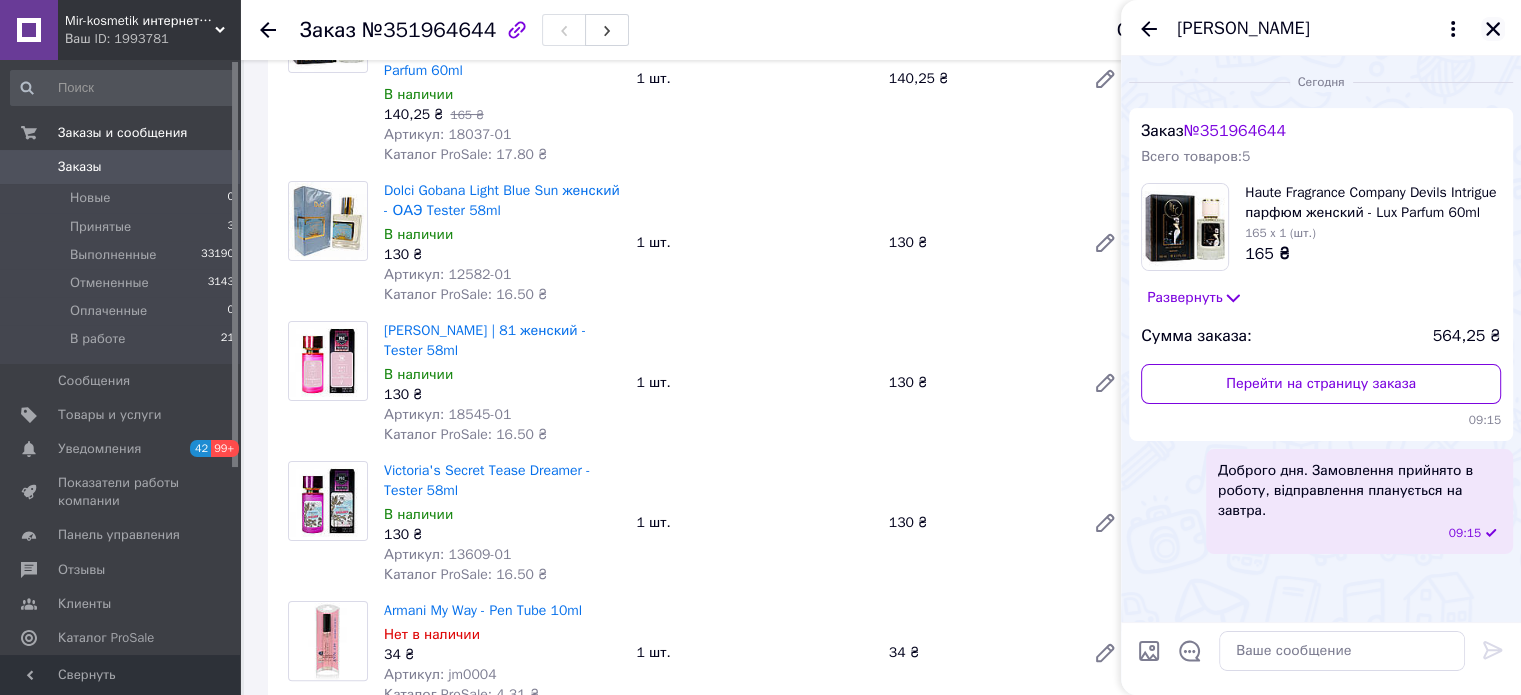 click 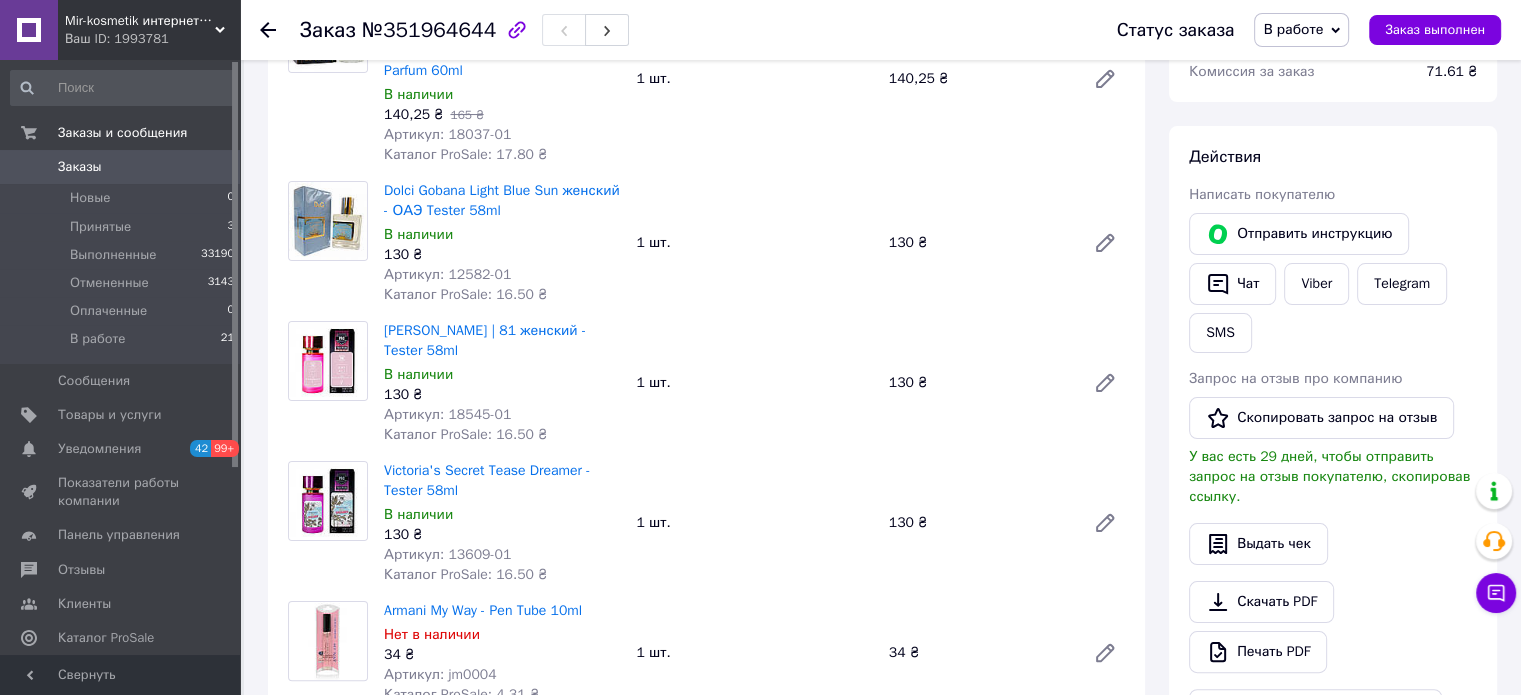 click 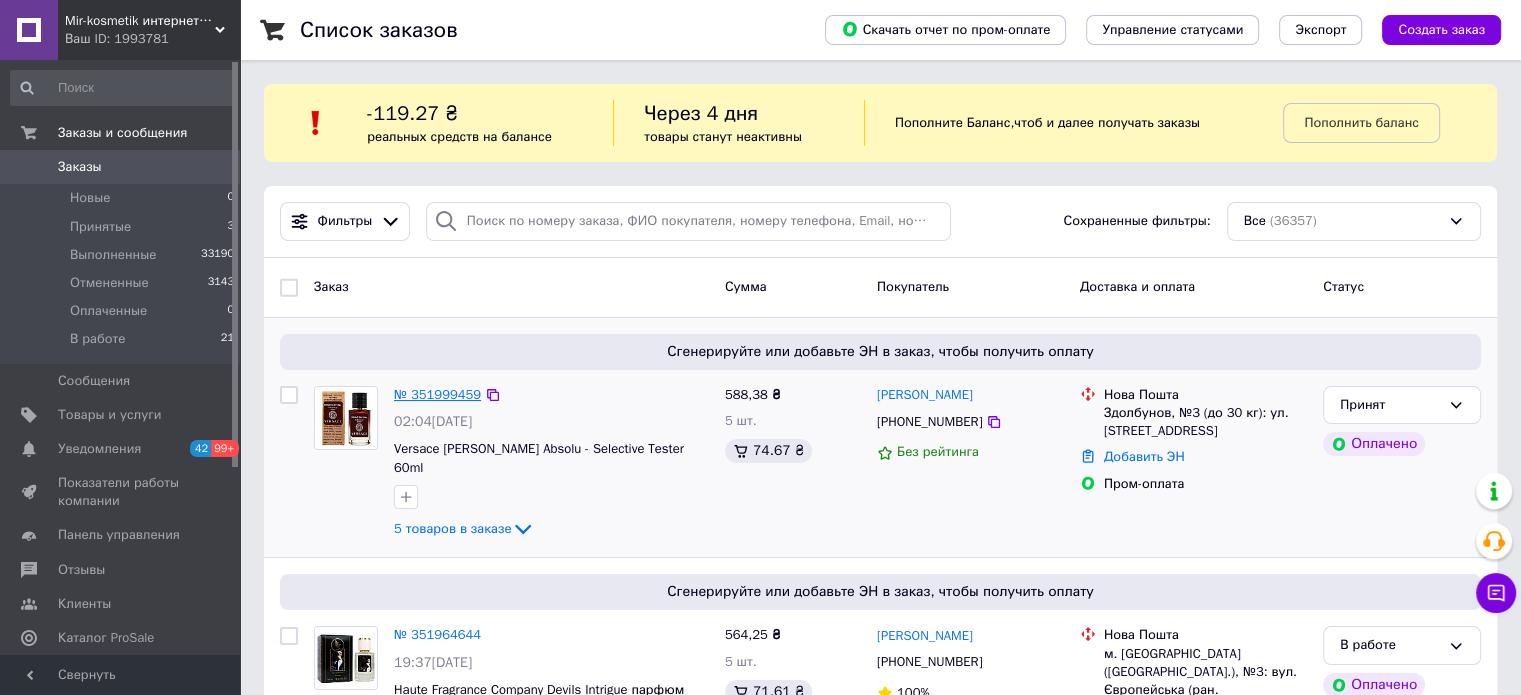 click on "№ 351999459" at bounding box center [437, 394] 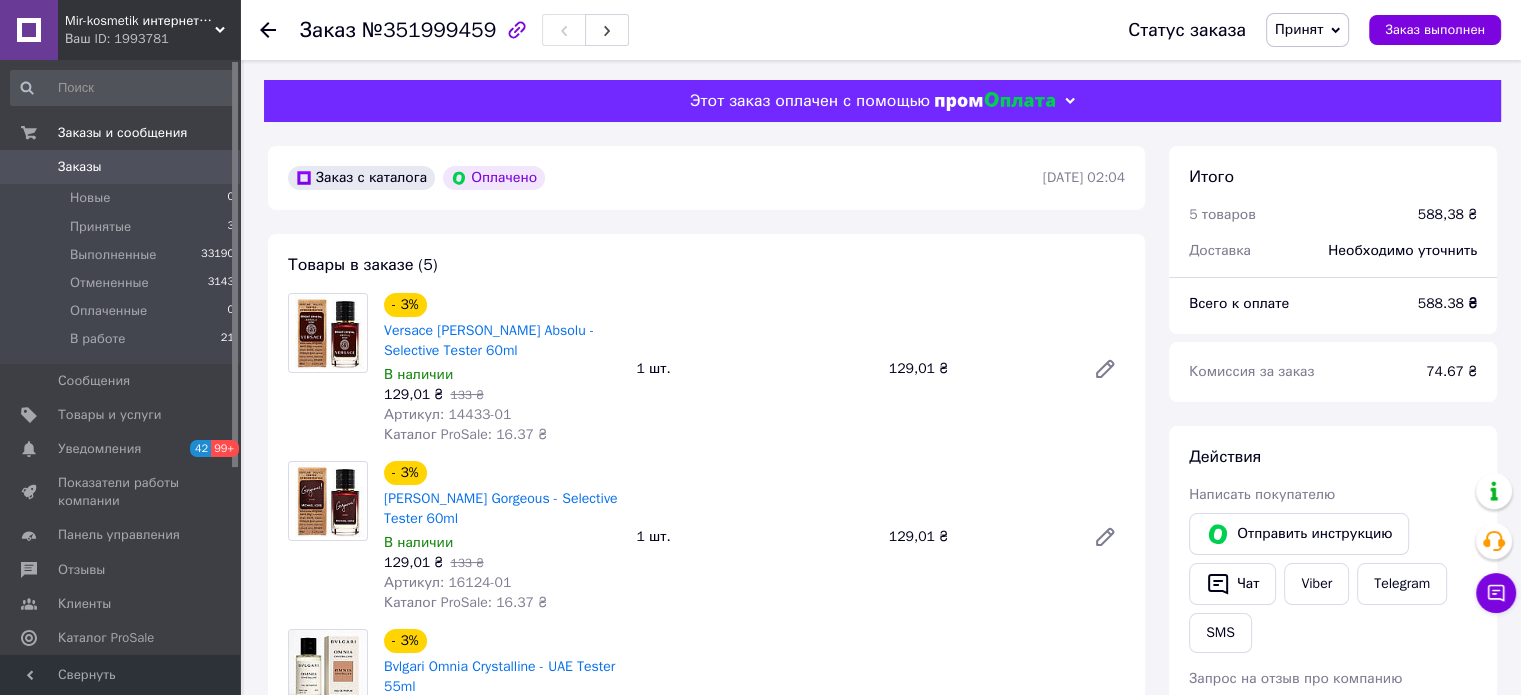click on "Принят" at bounding box center [1299, 29] 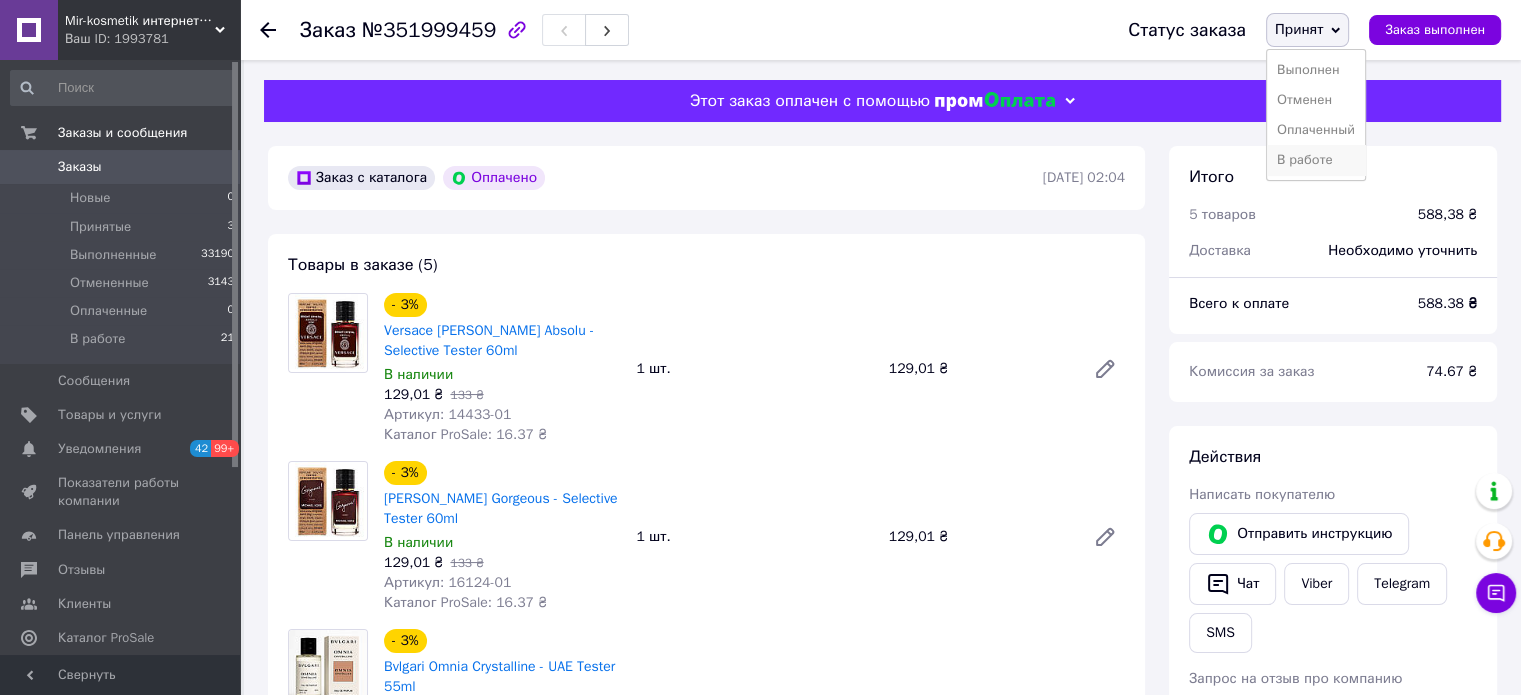 click on "В работе" at bounding box center [1316, 160] 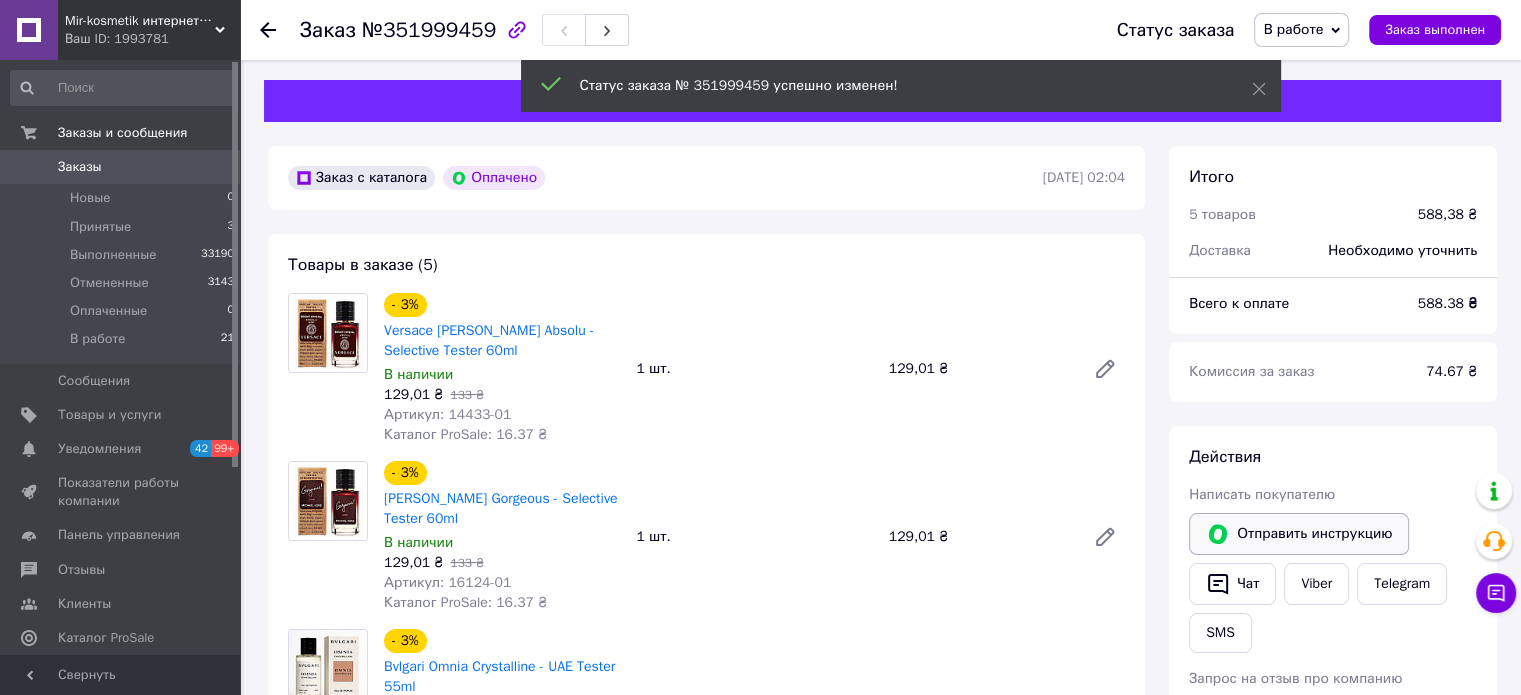 click on "Отправить инструкцию" at bounding box center [1299, 534] 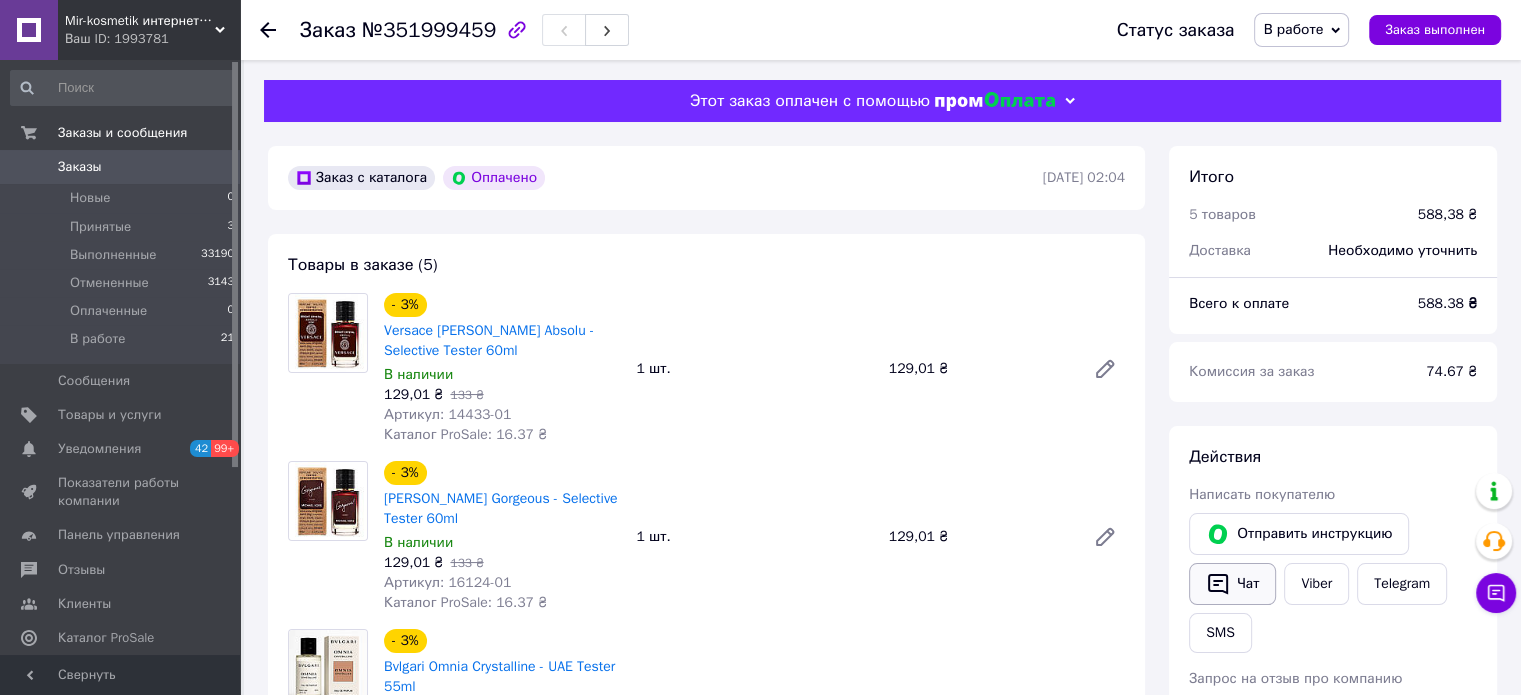 click on "Чат" at bounding box center (1232, 584) 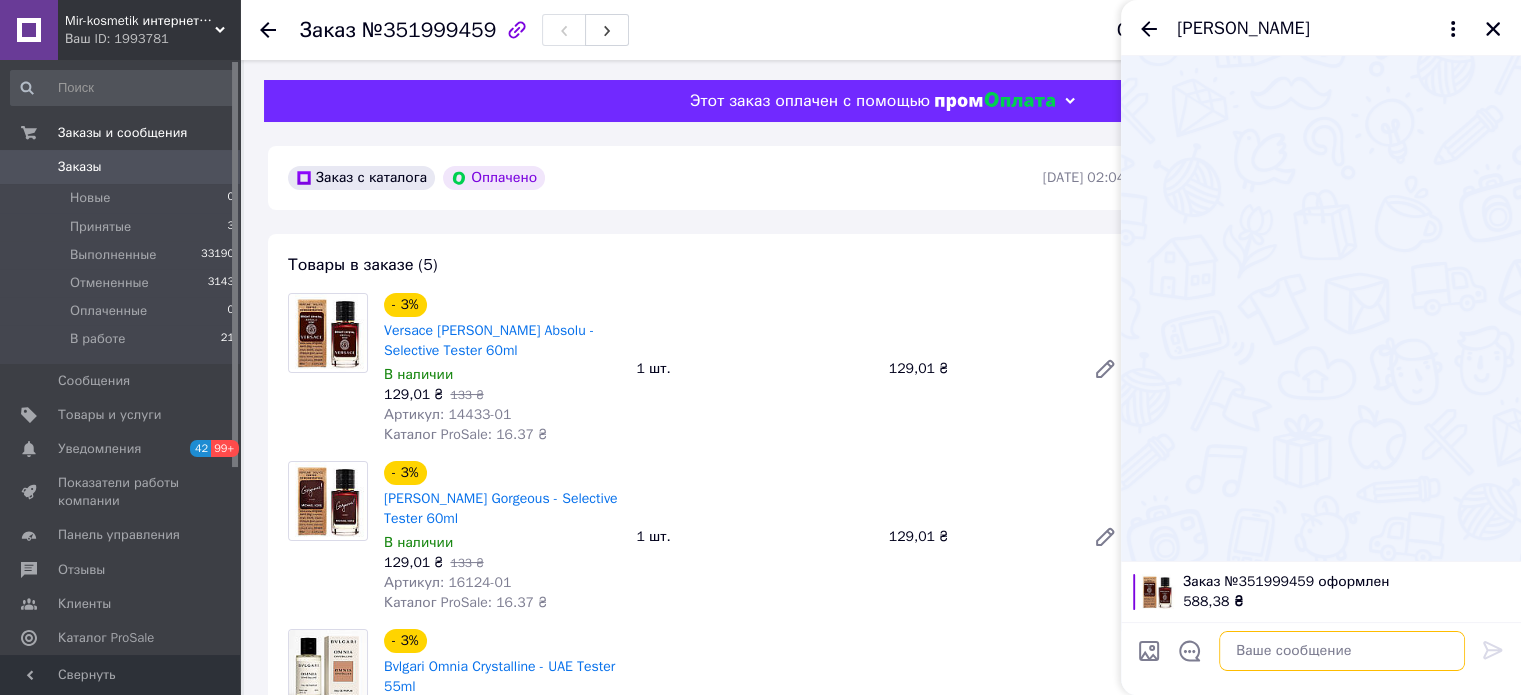 click at bounding box center (1342, 651) 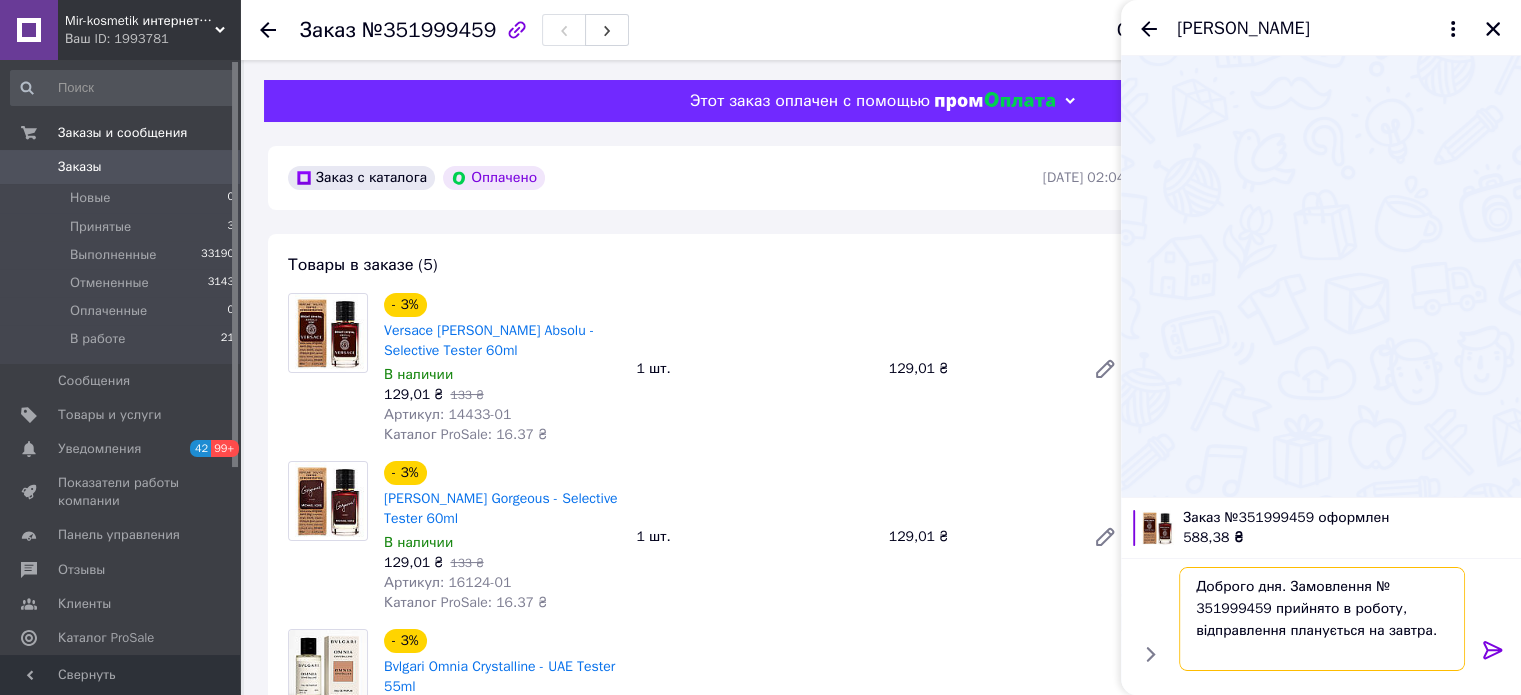 drag, startPoint x: 1368, startPoint y: 583, endPoint x: 1268, endPoint y: 603, distance: 101.98039 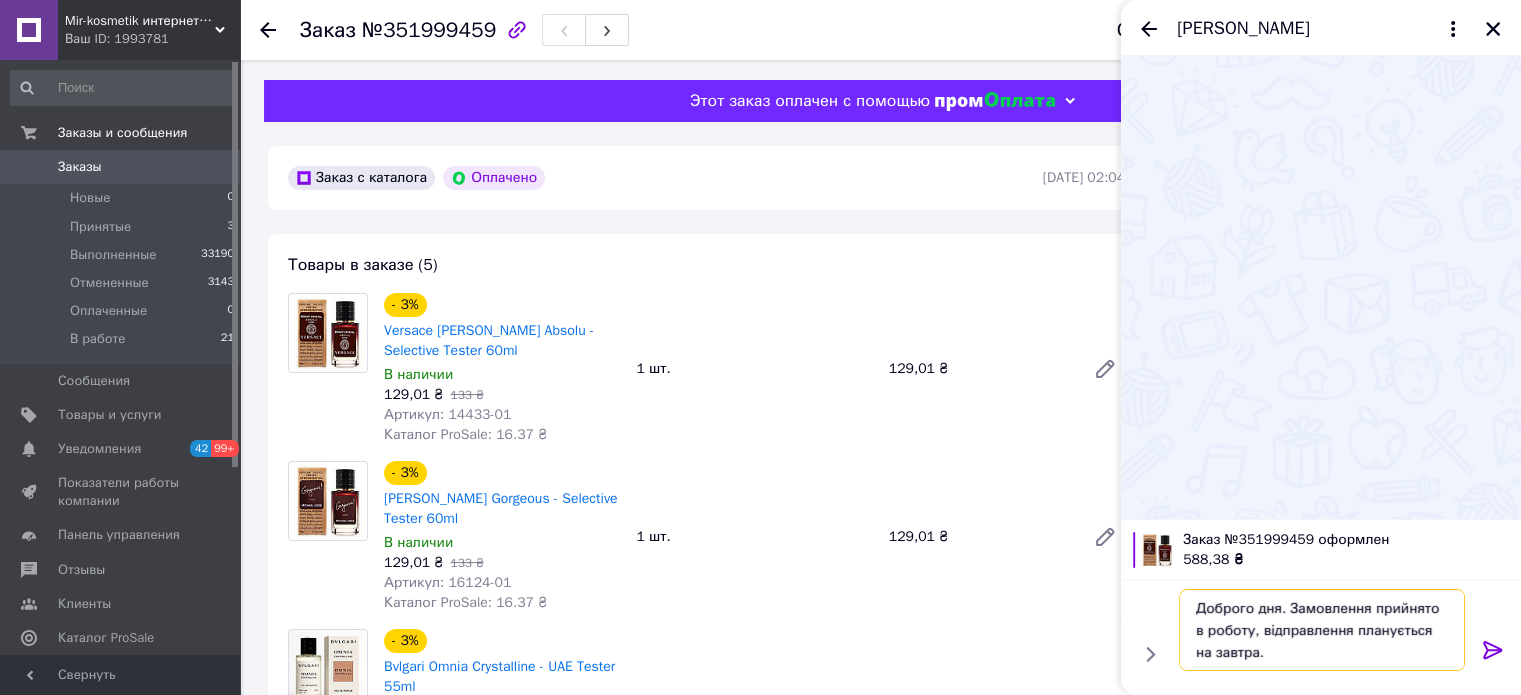 type on "Доброго дня. Замовлення прийнято в роботу, відправлення планується на завтра." 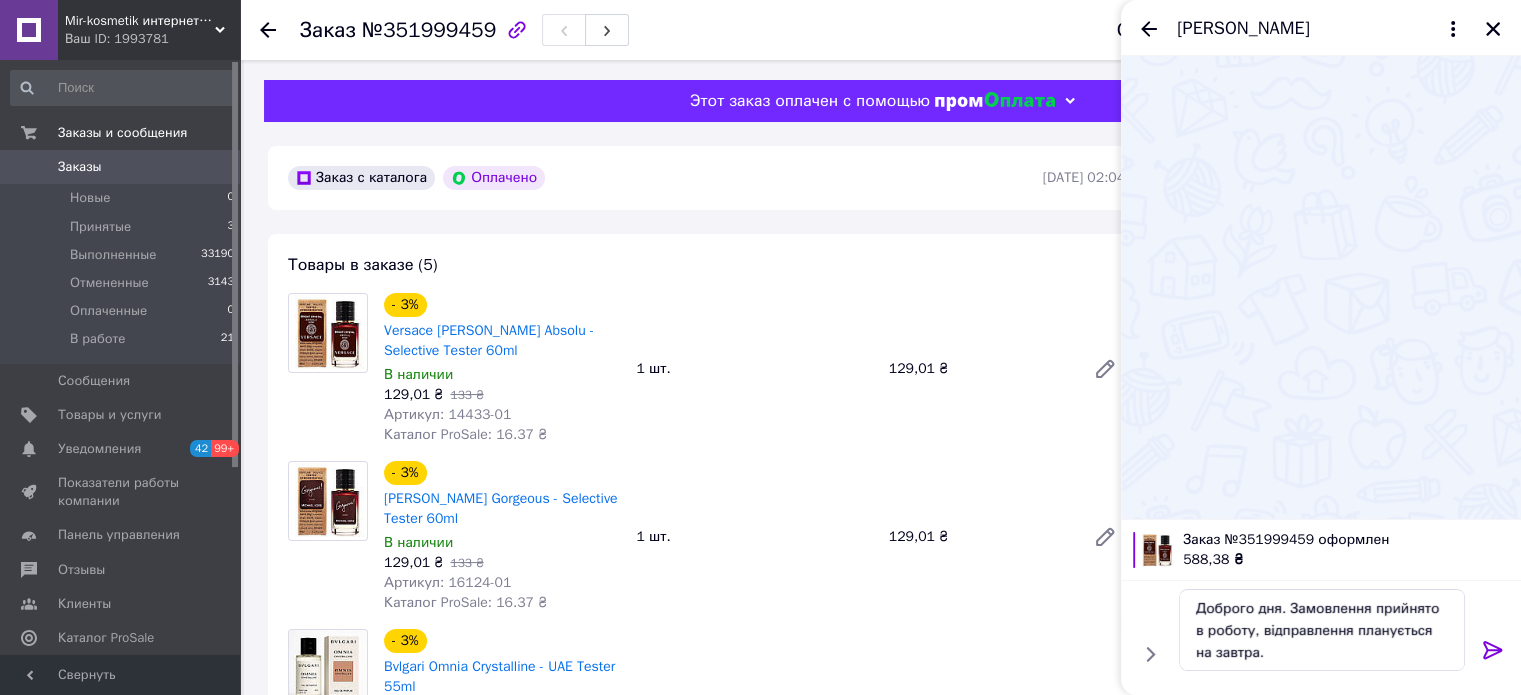 click 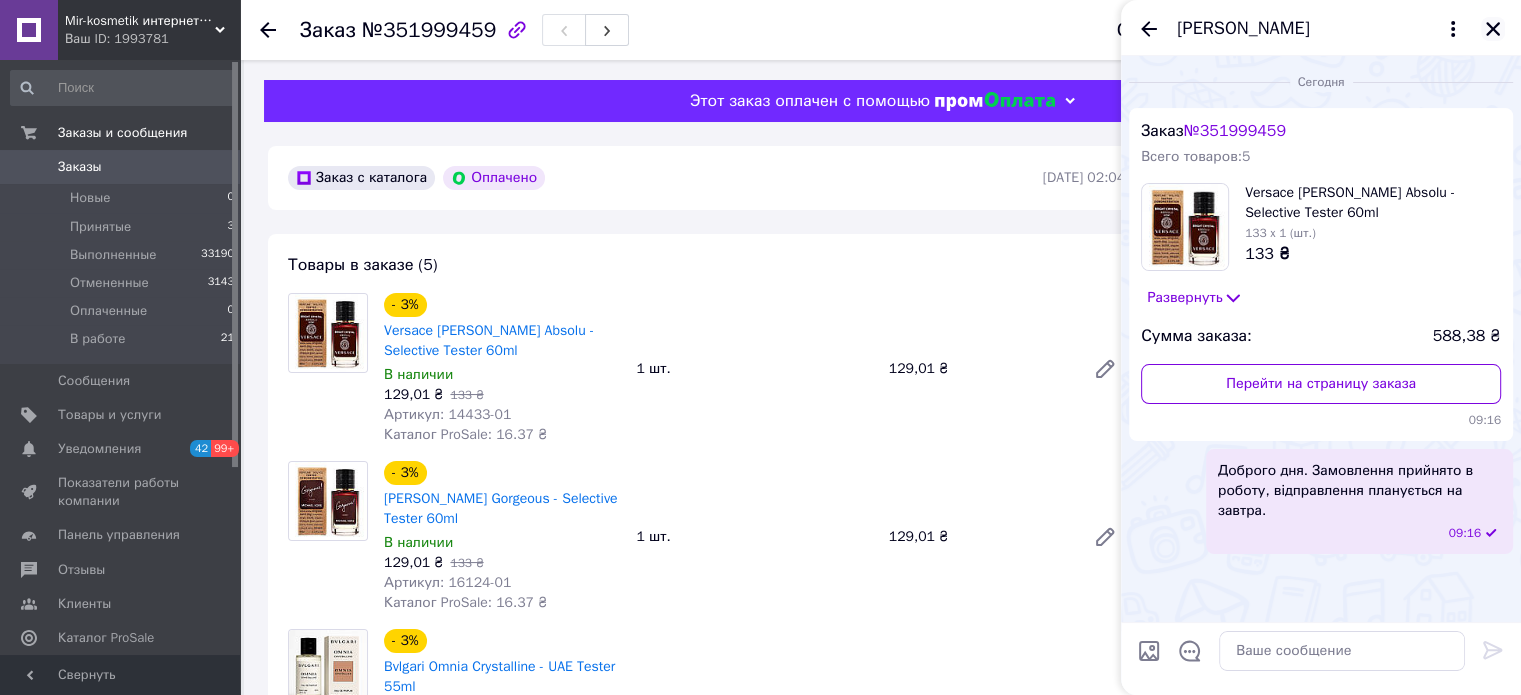 click 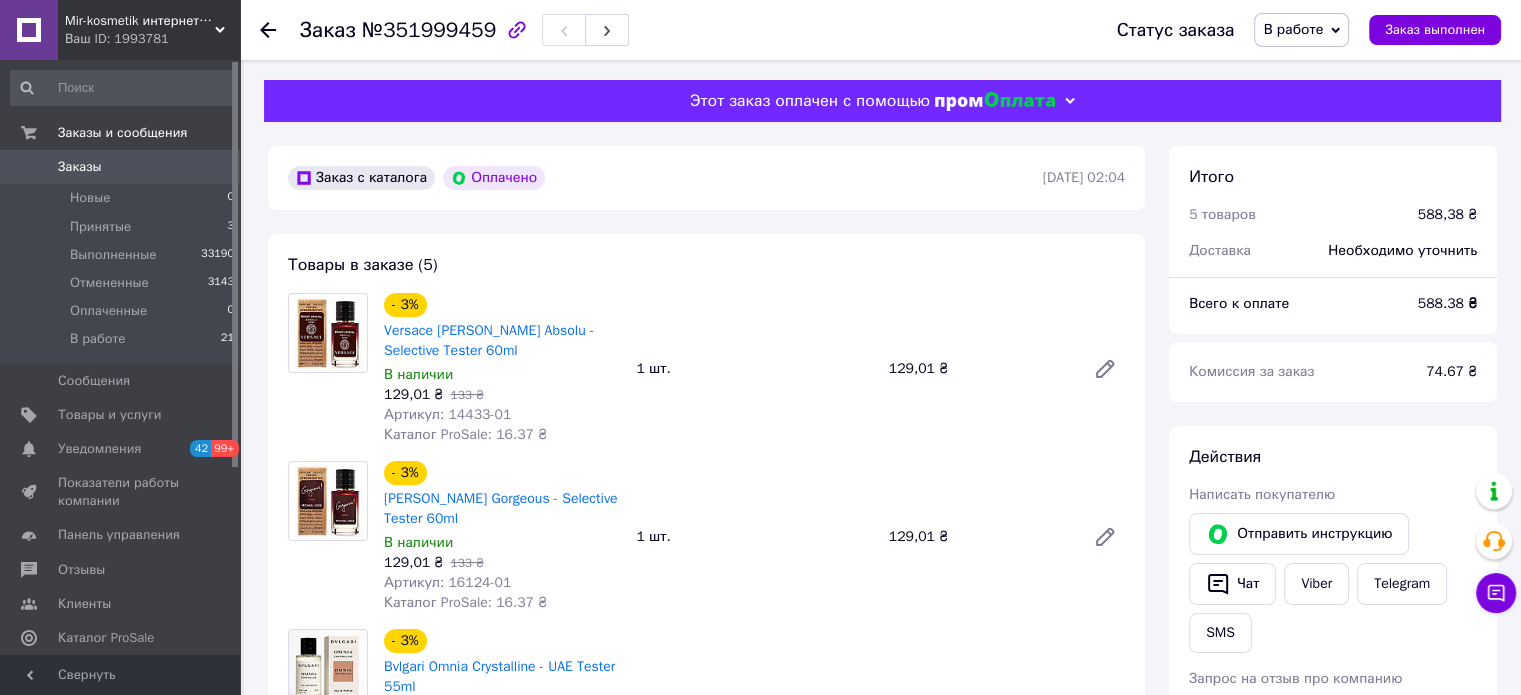 click at bounding box center (280, 30) 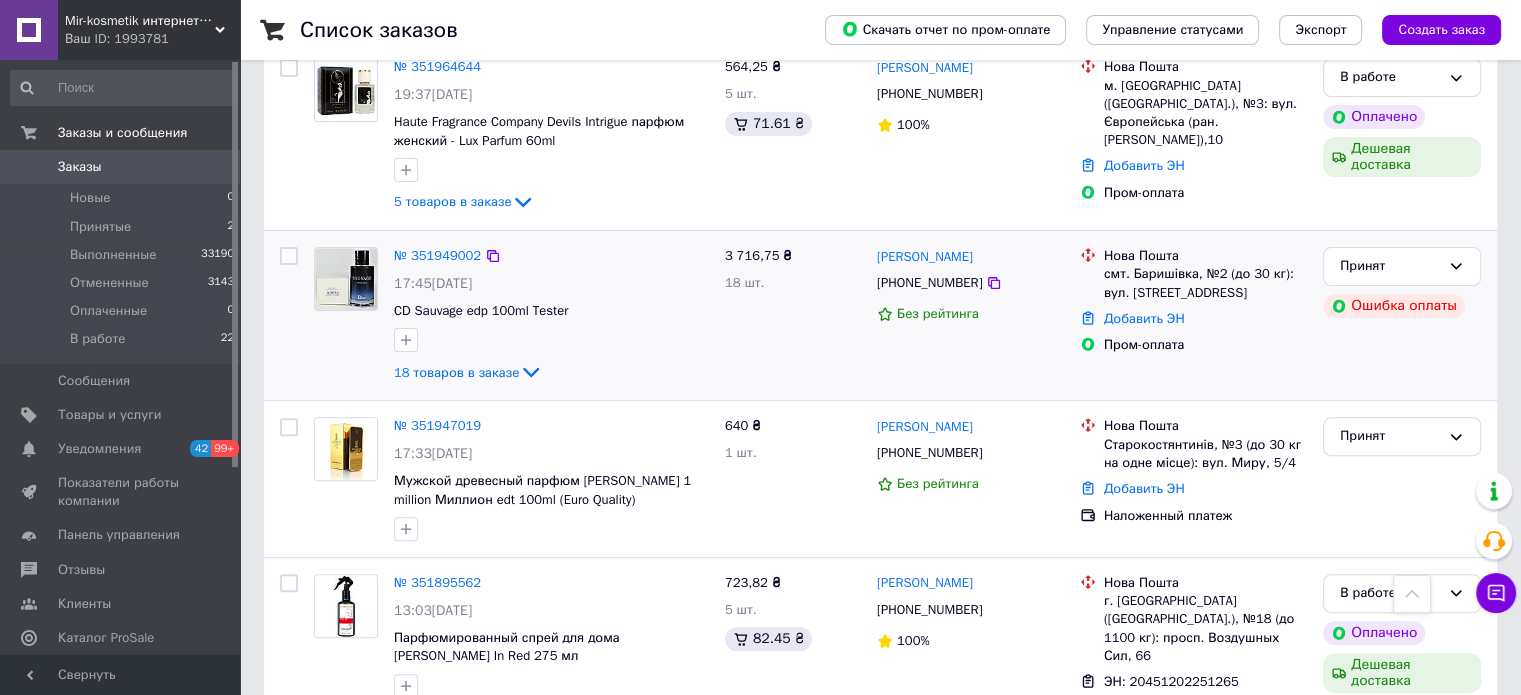 scroll, scrollTop: 600, scrollLeft: 0, axis: vertical 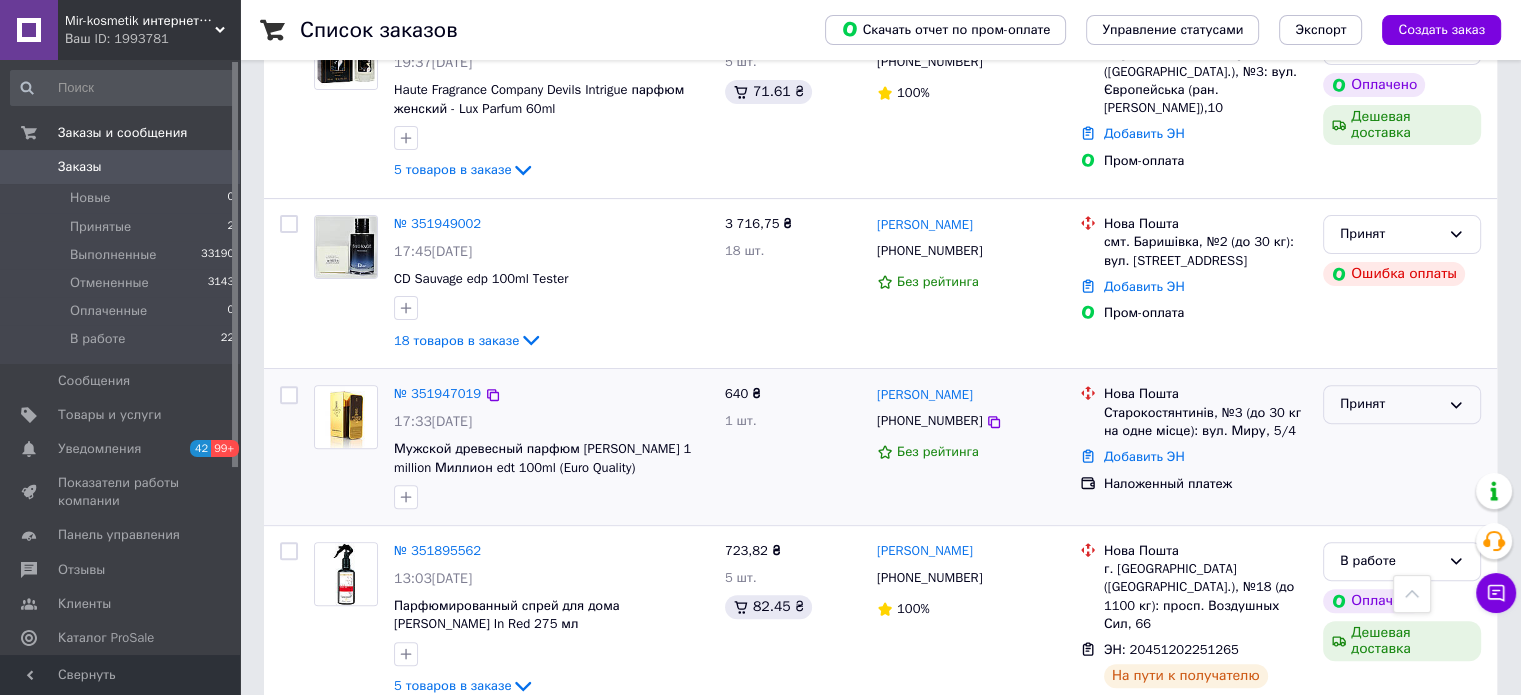 click on "Принят" at bounding box center (1390, 404) 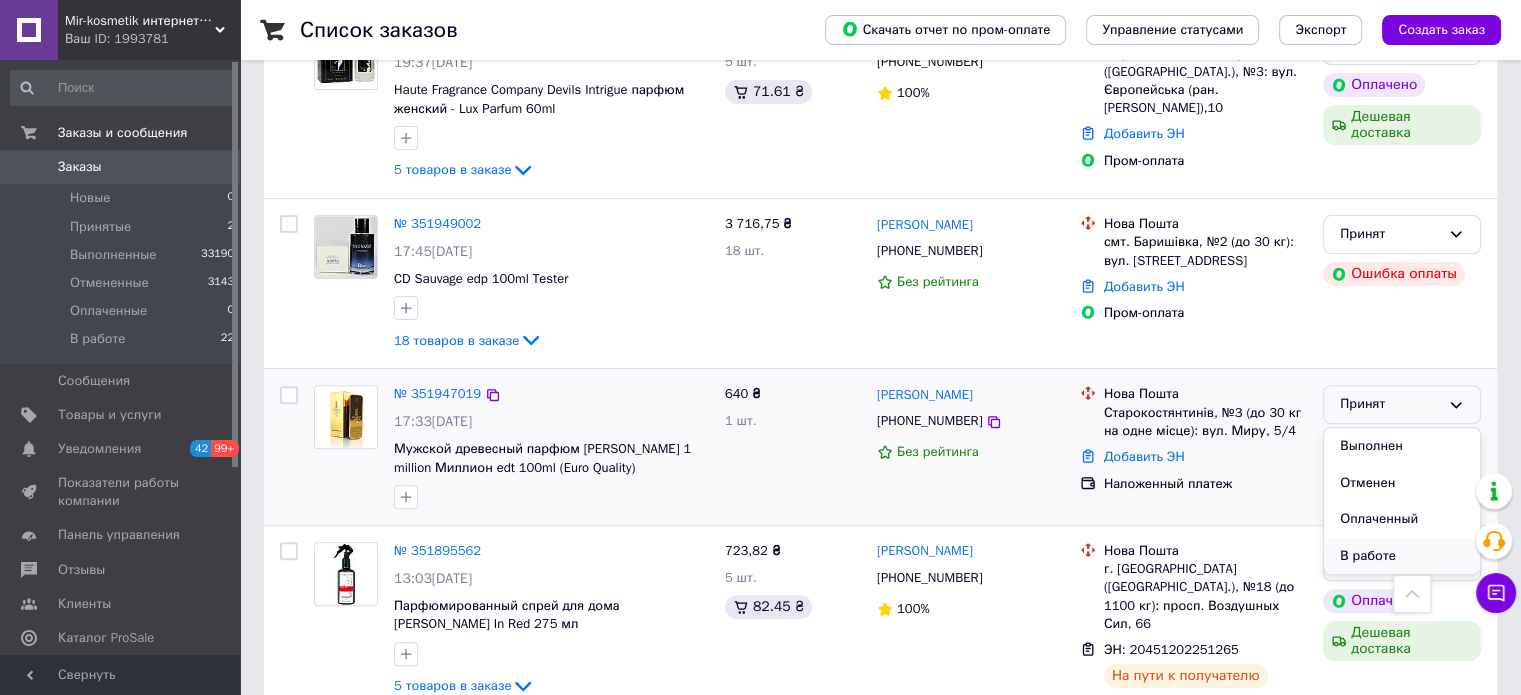 click on "В работе" at bounding box center [1402, 556] 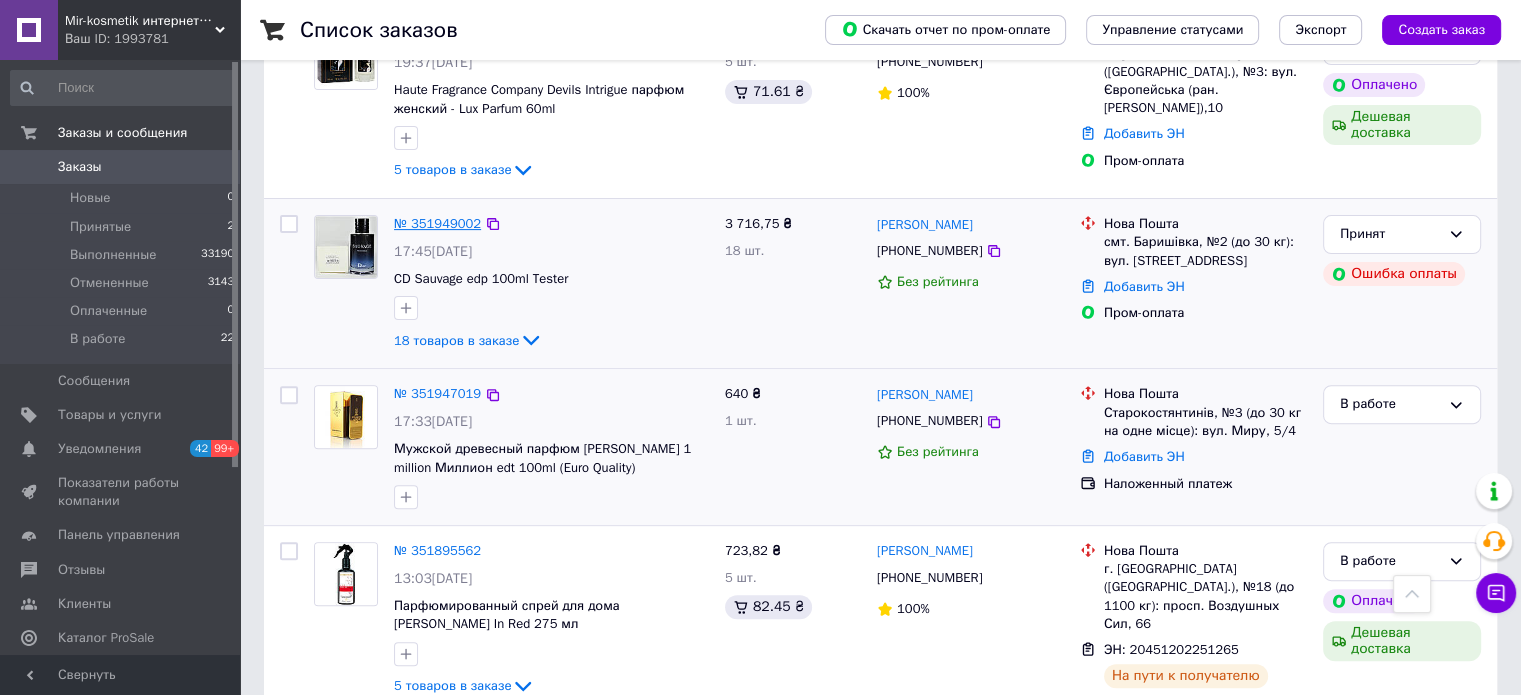 click on "№ 351949002" at bounding box center [437, 223] 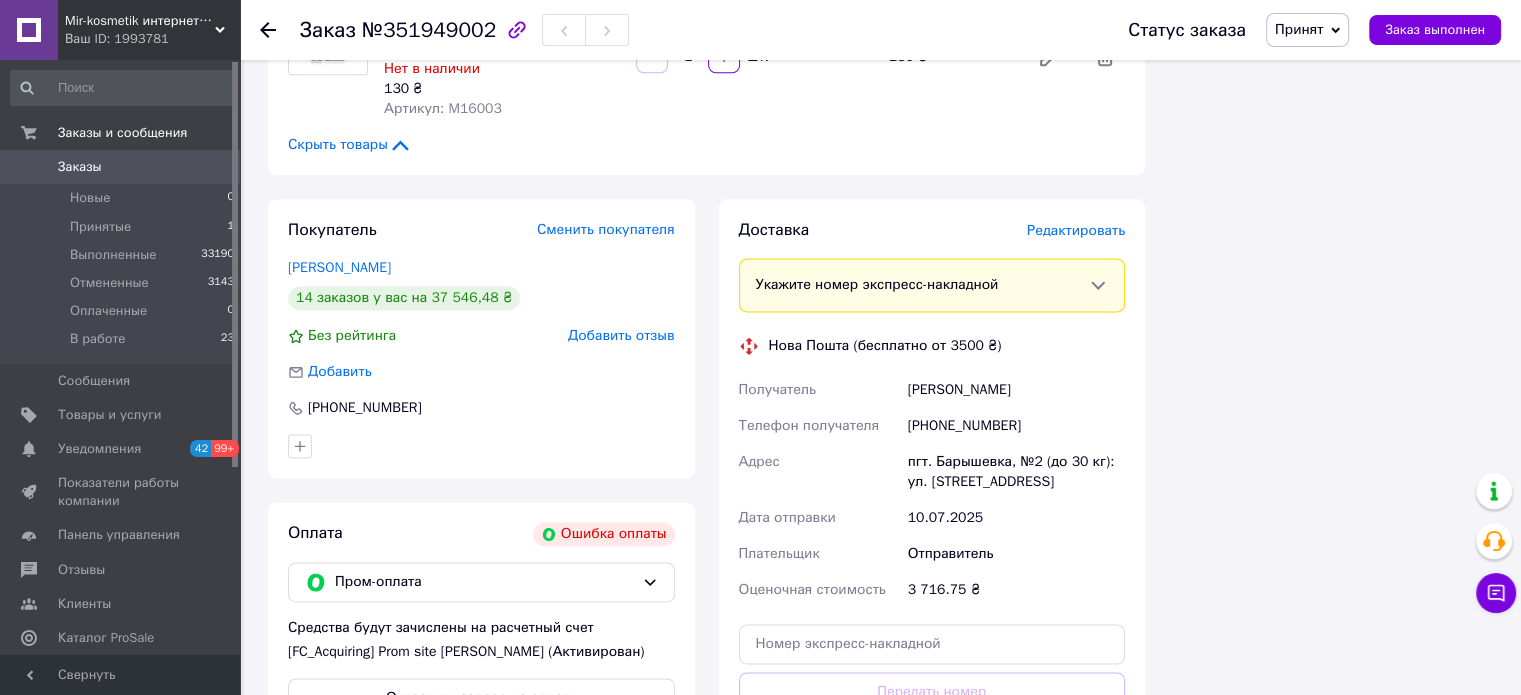 scroll, scrollTop: 2900, scrollLeft: 0, axis: vertical 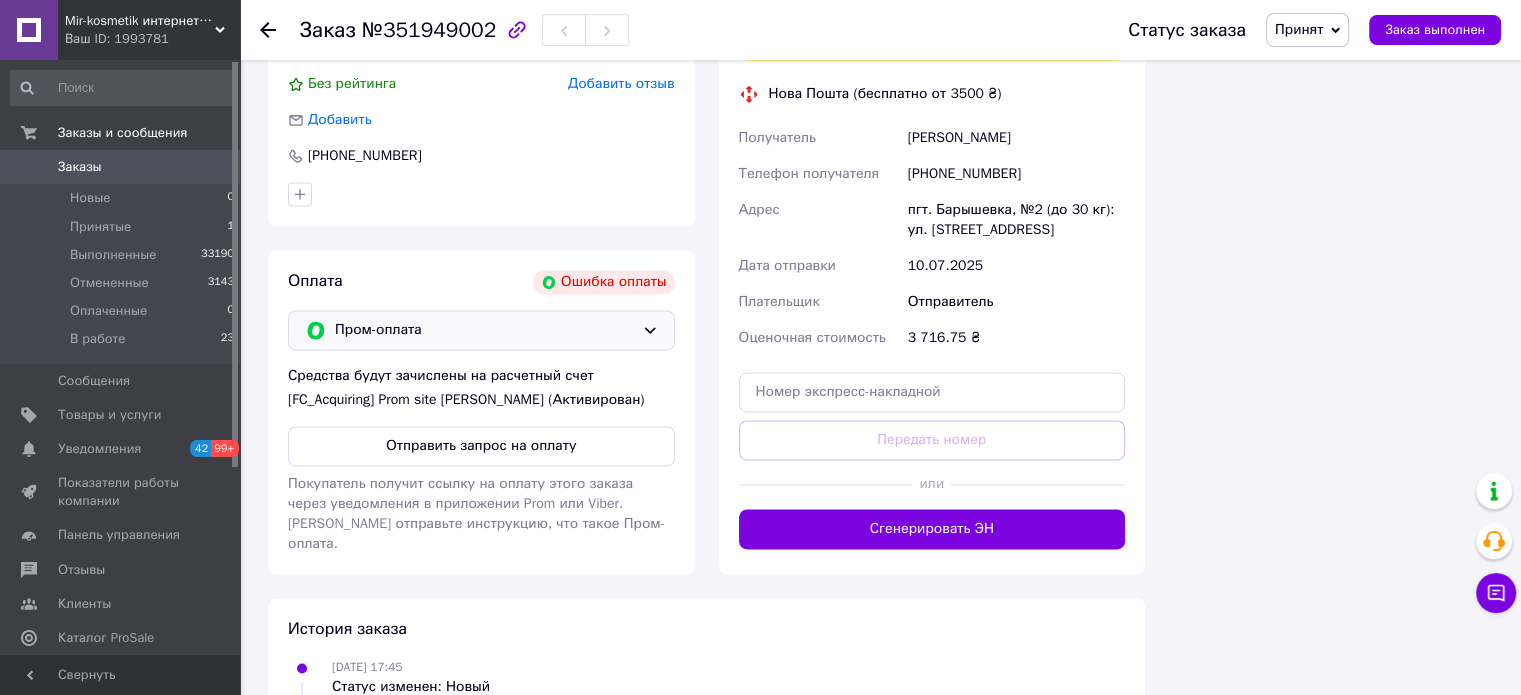 click on "Пром-оплата" at bounding box center [484, 330] 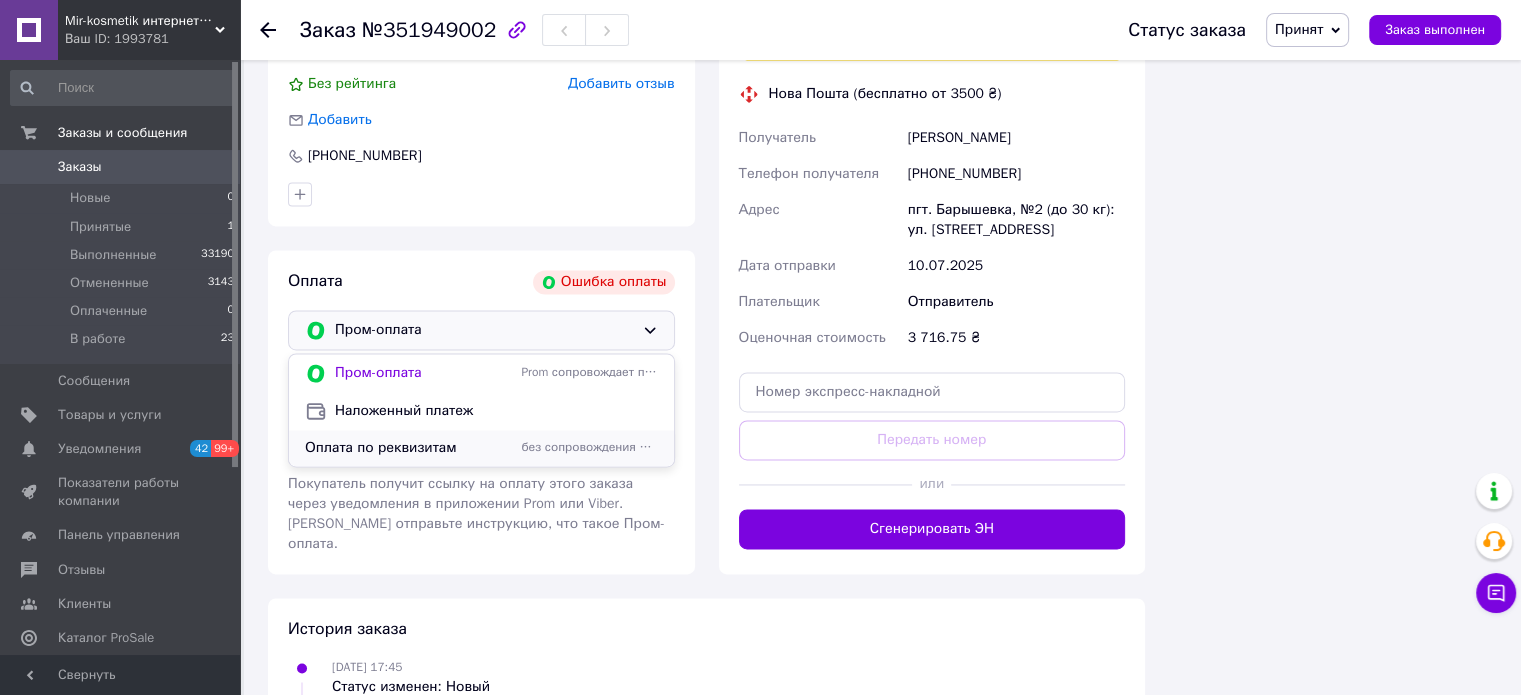 click on "Оплата по реквизитам" at bounding box center [409, 448] 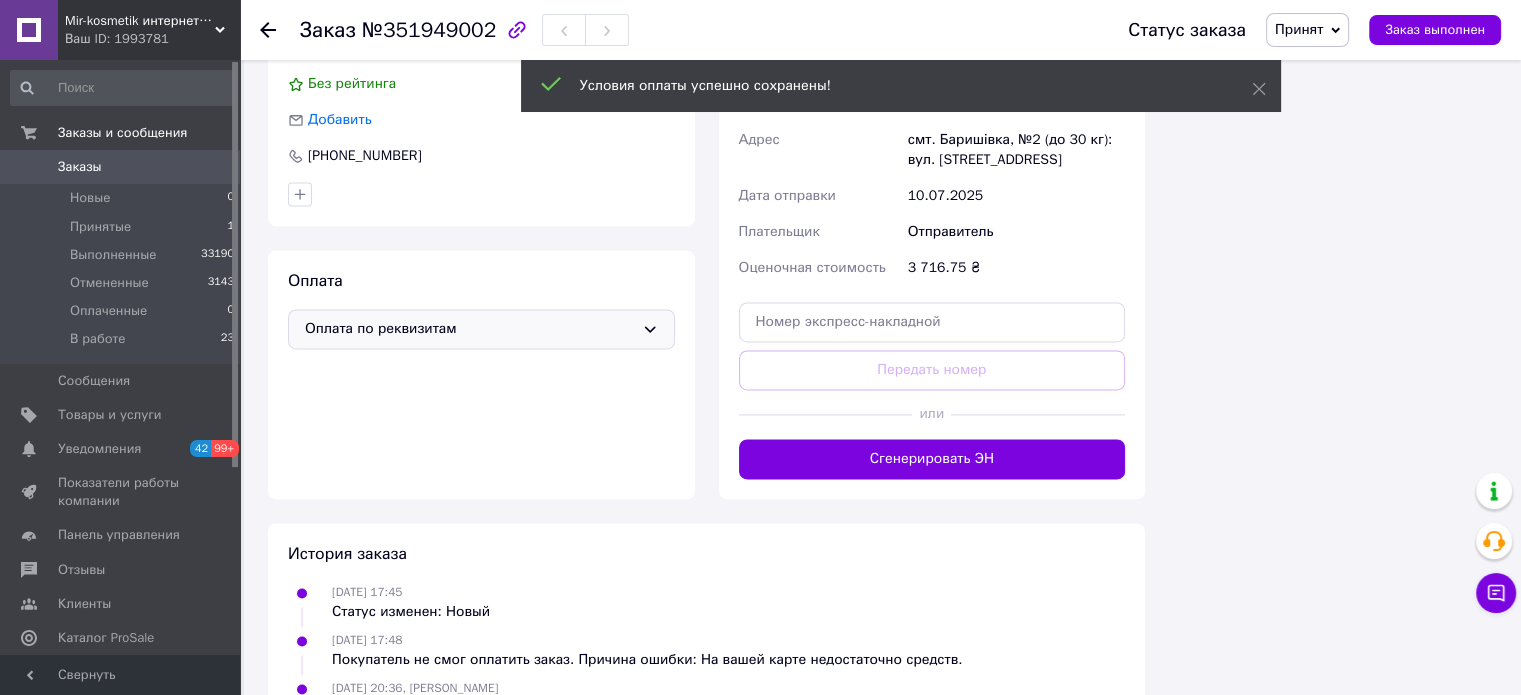 click on "Принят" at bounding box center [1299, 29] 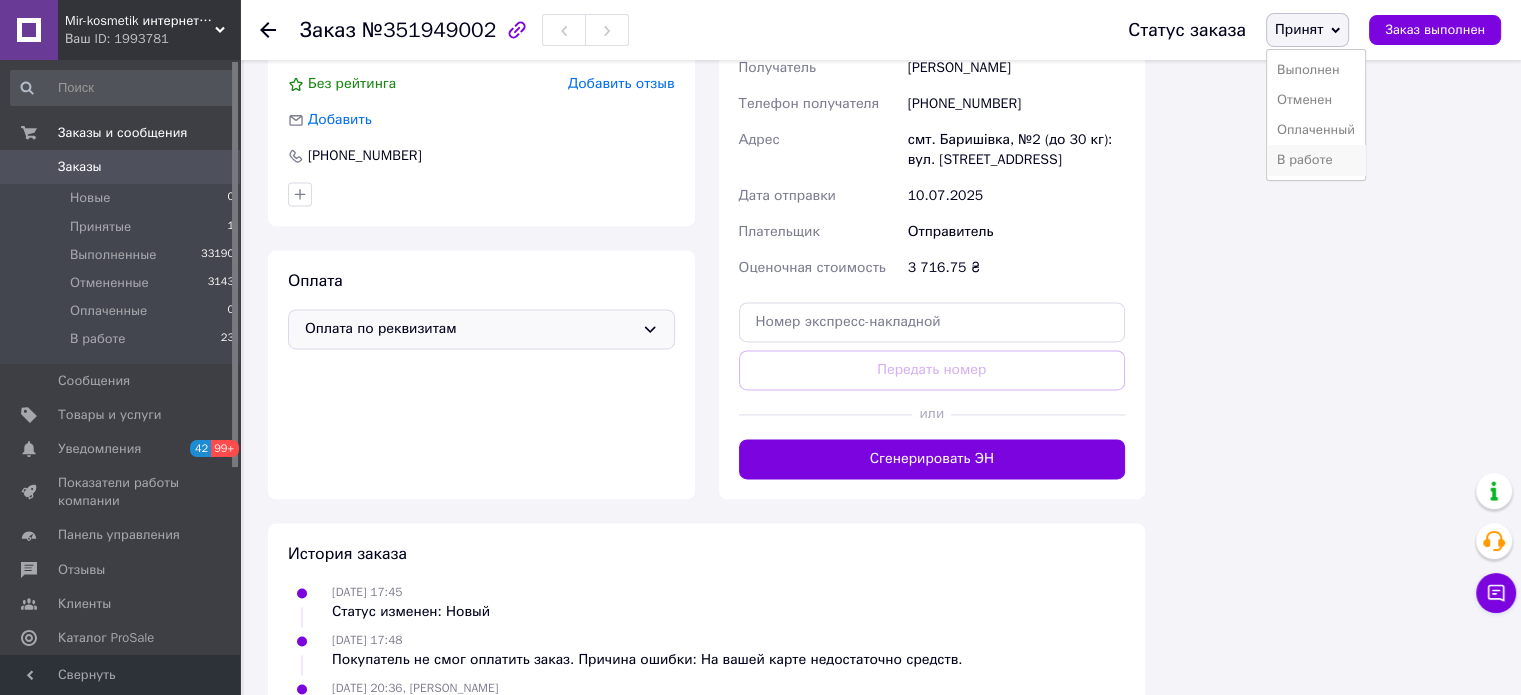 click on "В работе" at bounding box center (1316, 160) 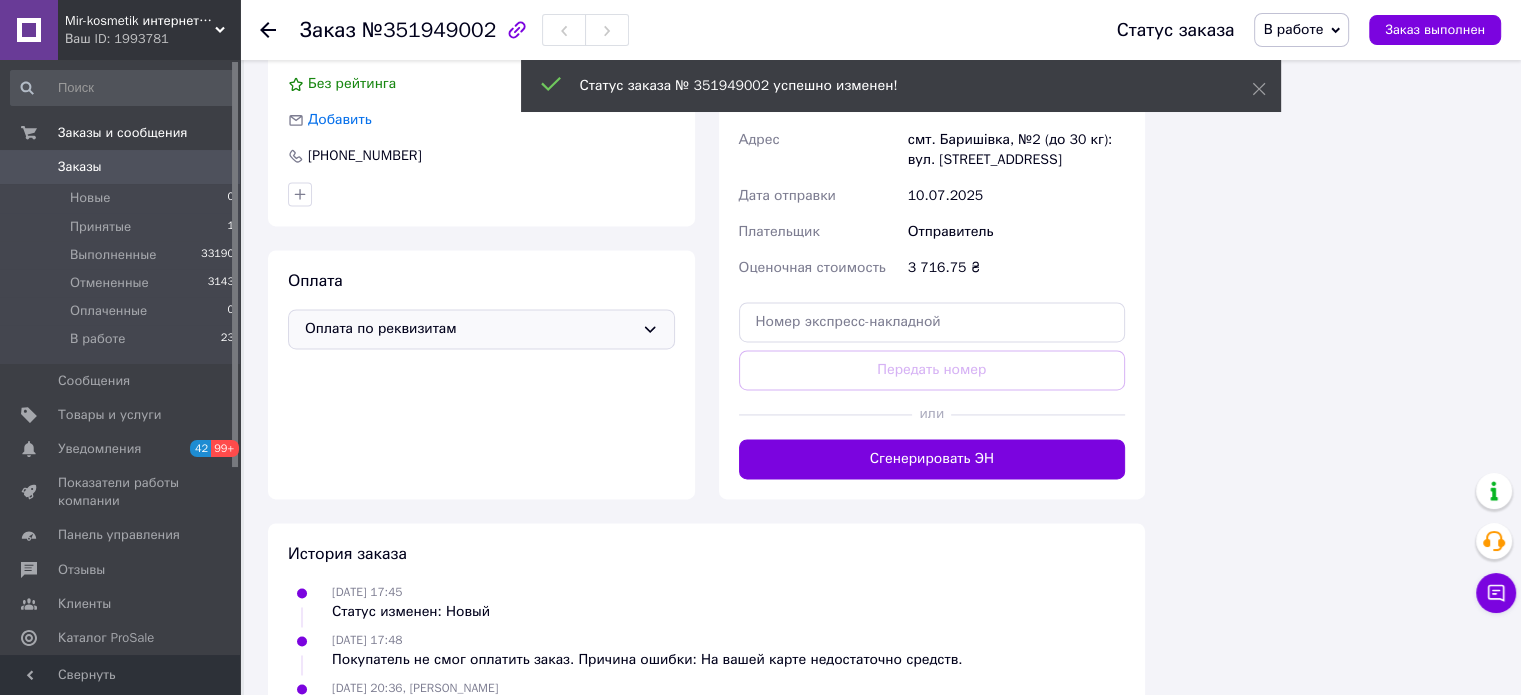 click on "Mir-kosmetik интернет-магазин оптовых продаж" at bounding box center (140, 21) 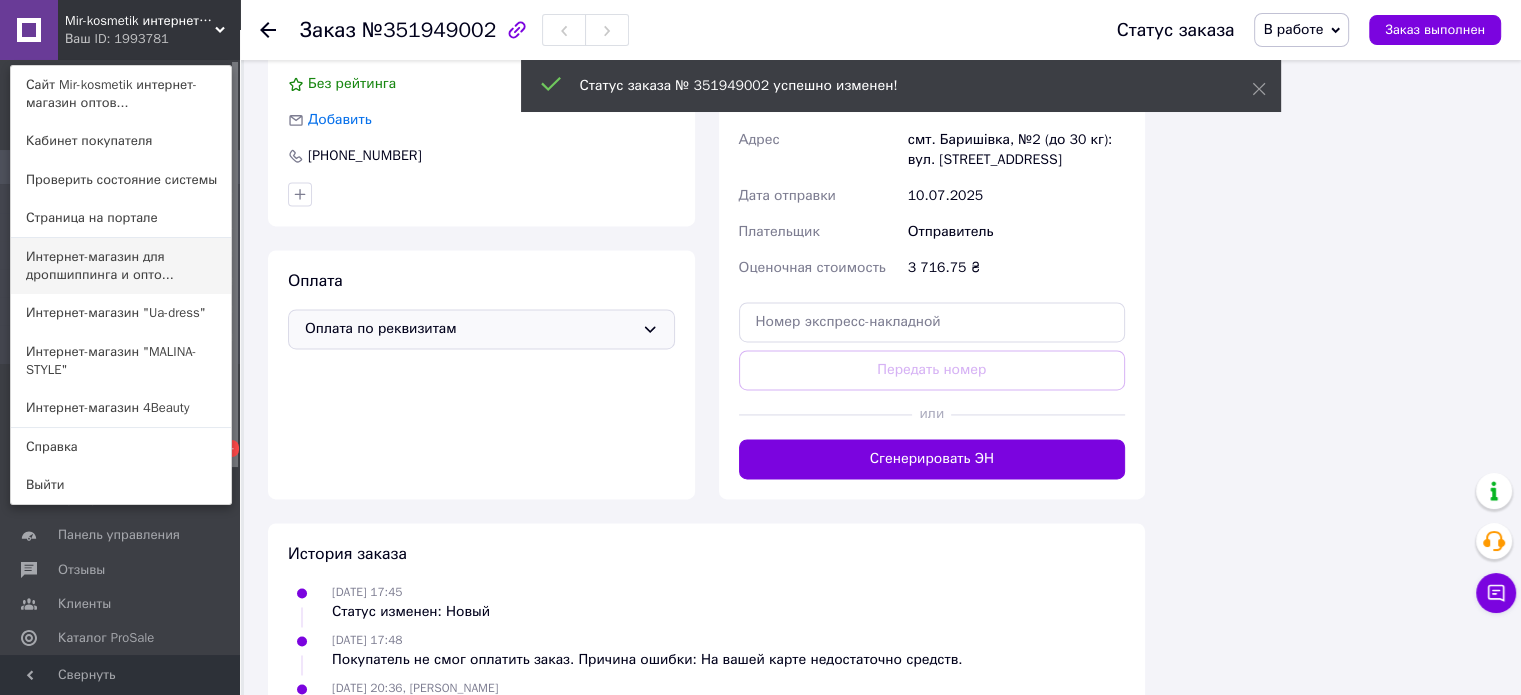 click on "Интернет-магазин для дропшиппинга и опто..." at bounding box center (121, 266) 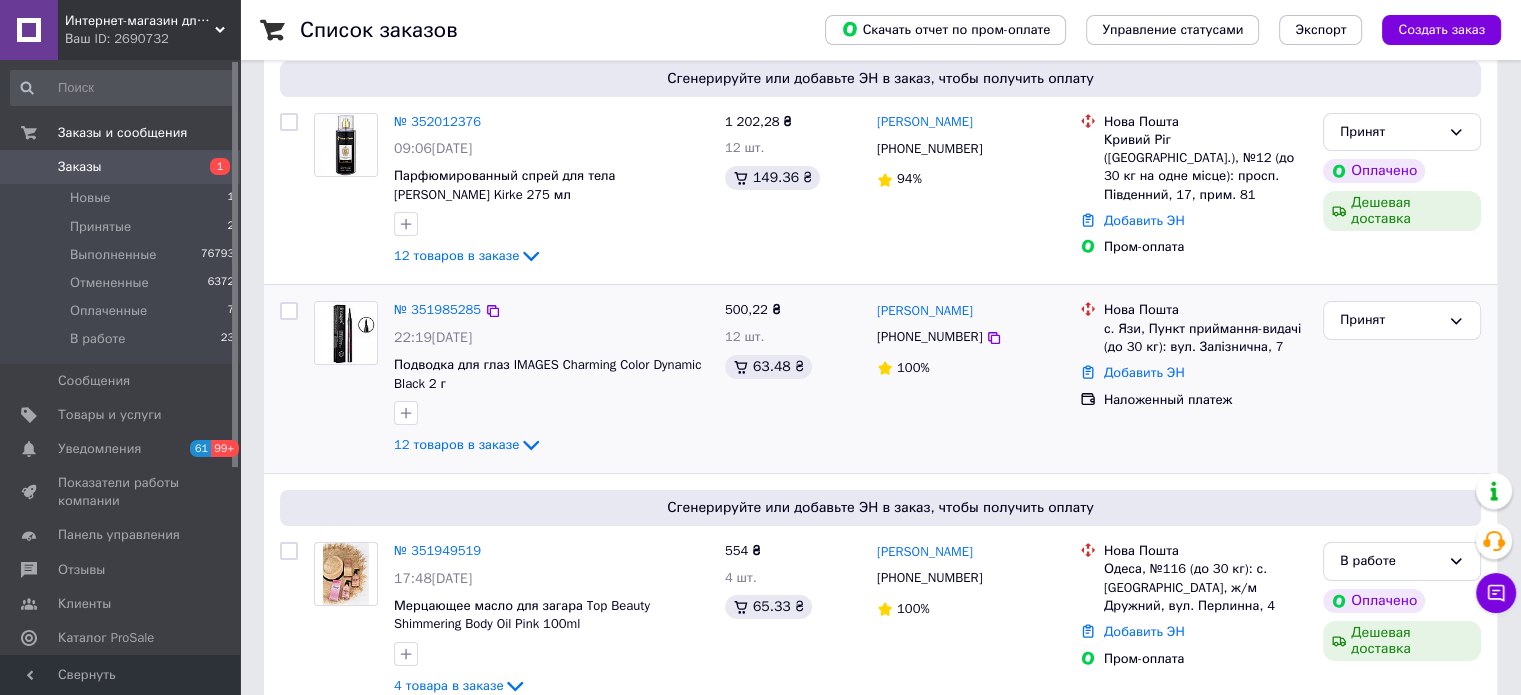 scroll, scrollTop: 300, scrollLeft: 0, axis: vertical 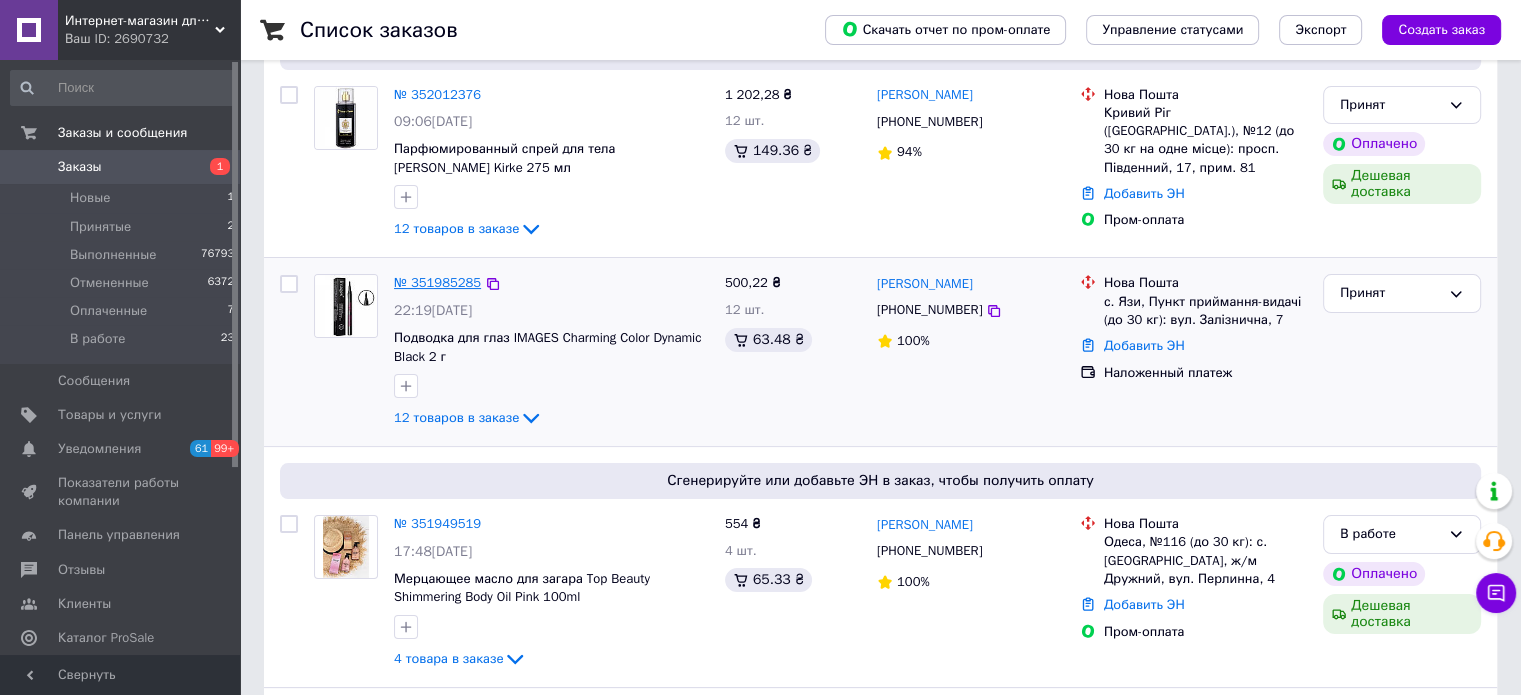 click on "№ 351985285" at bounding box center (437, 282) 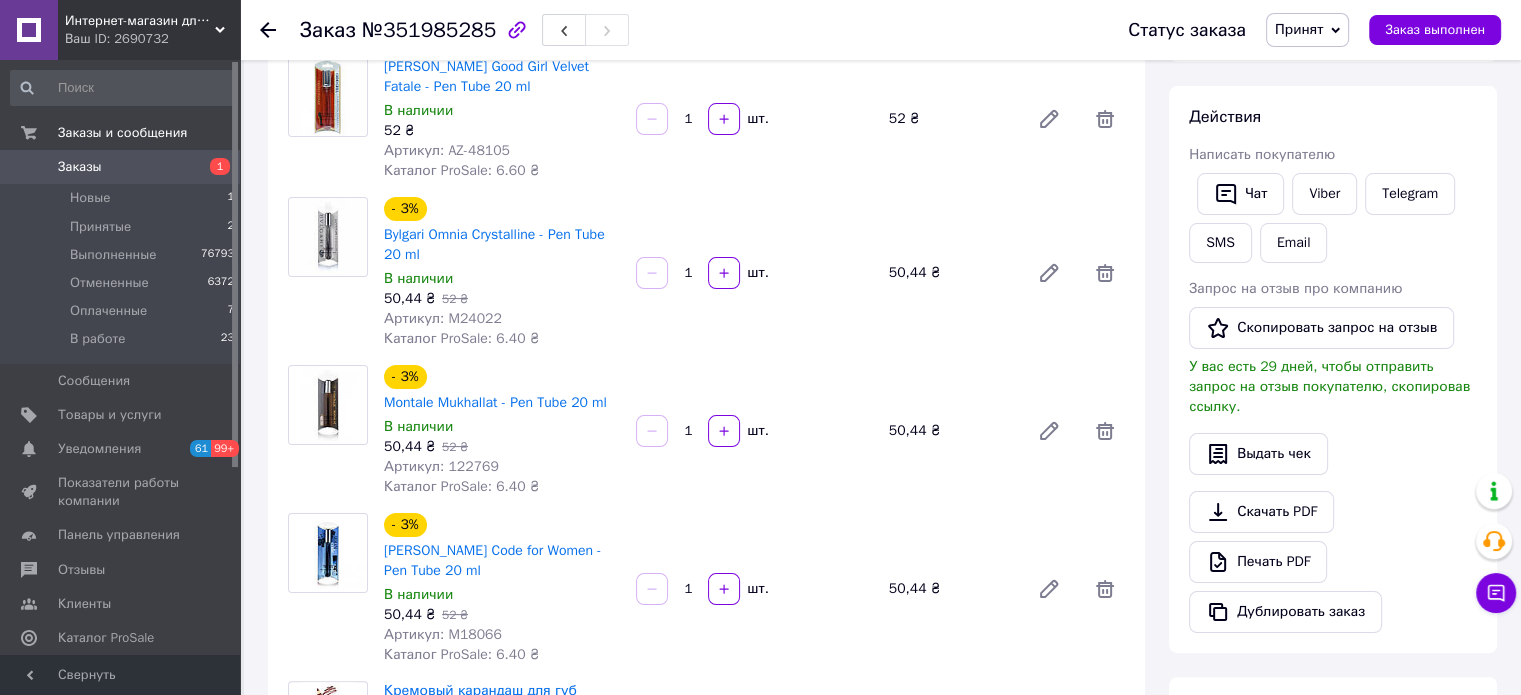 scroll, scrollTop: 300, scrollLeft: 0, axis: vertical 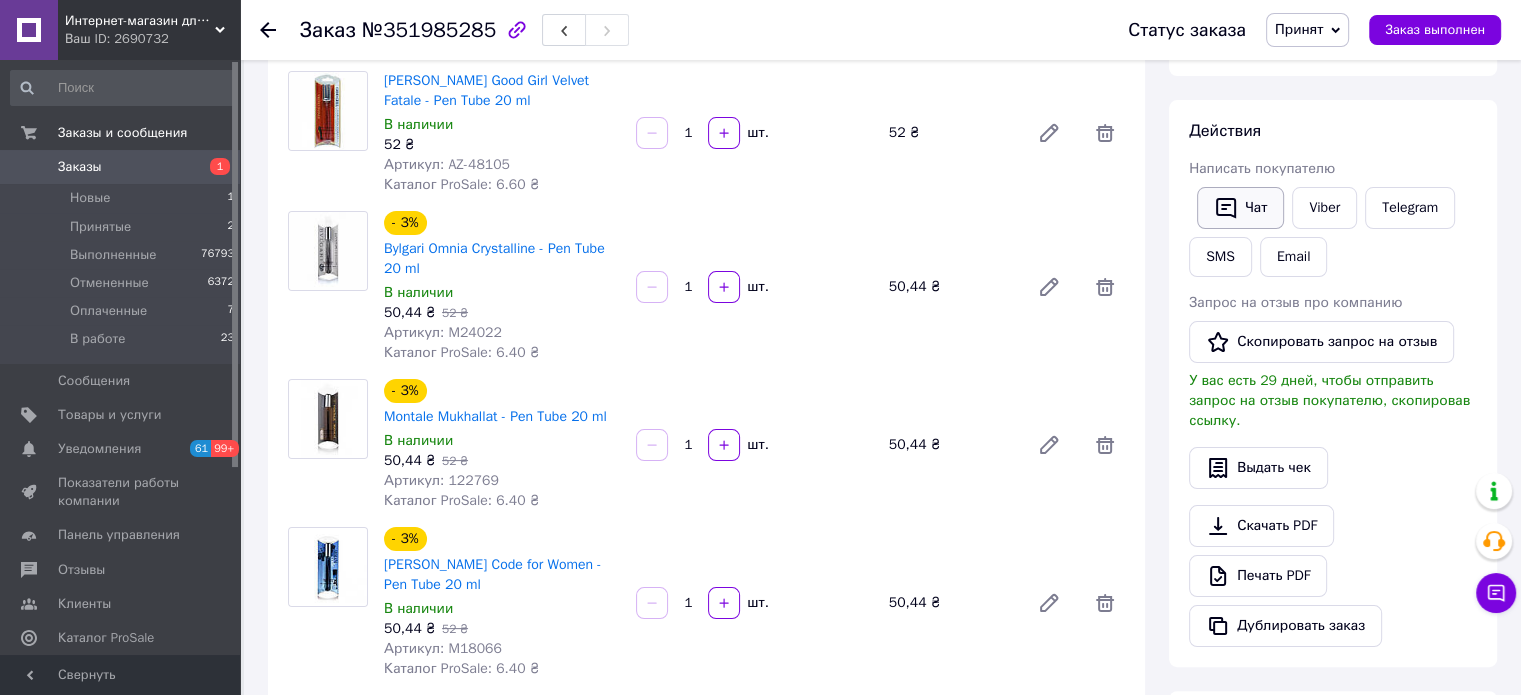 click on "Чат" at bounding box center [1240, 208] 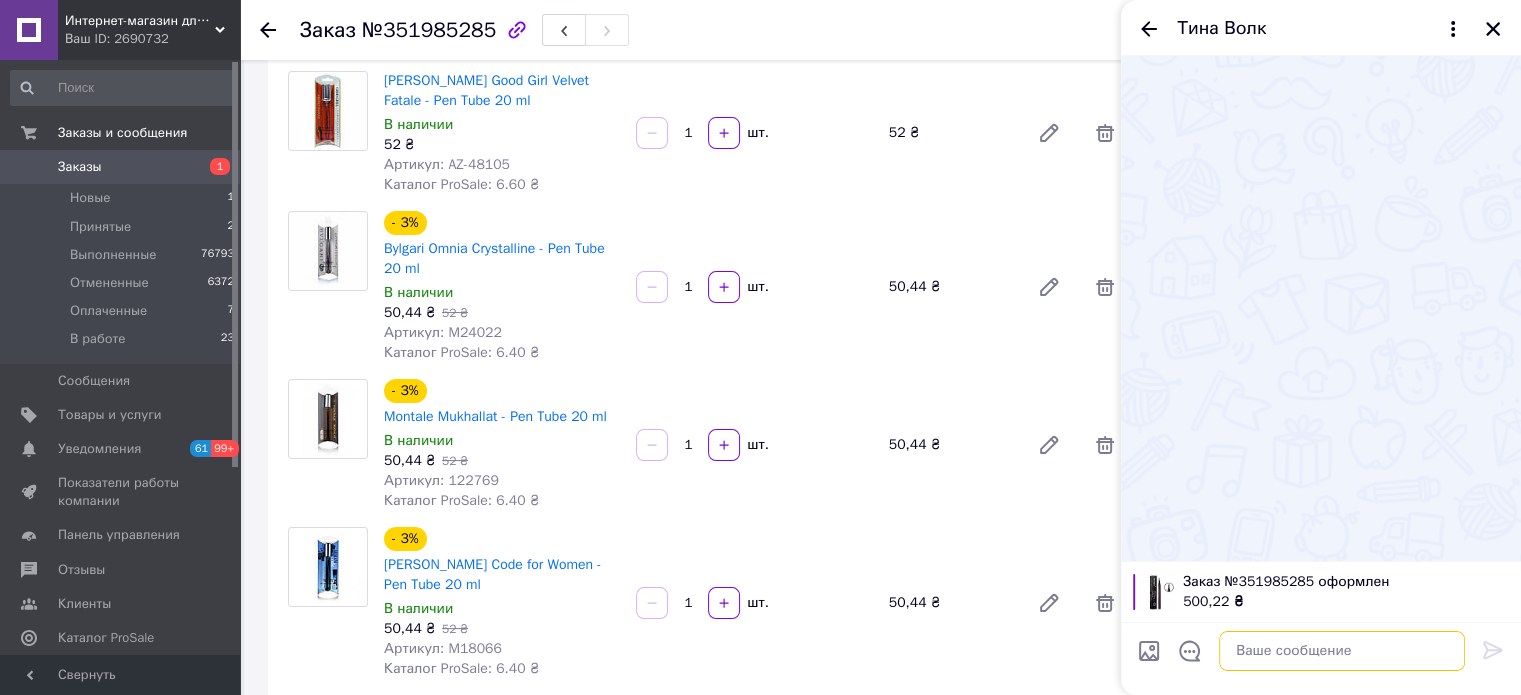 click at bounding box center (1342, 651) 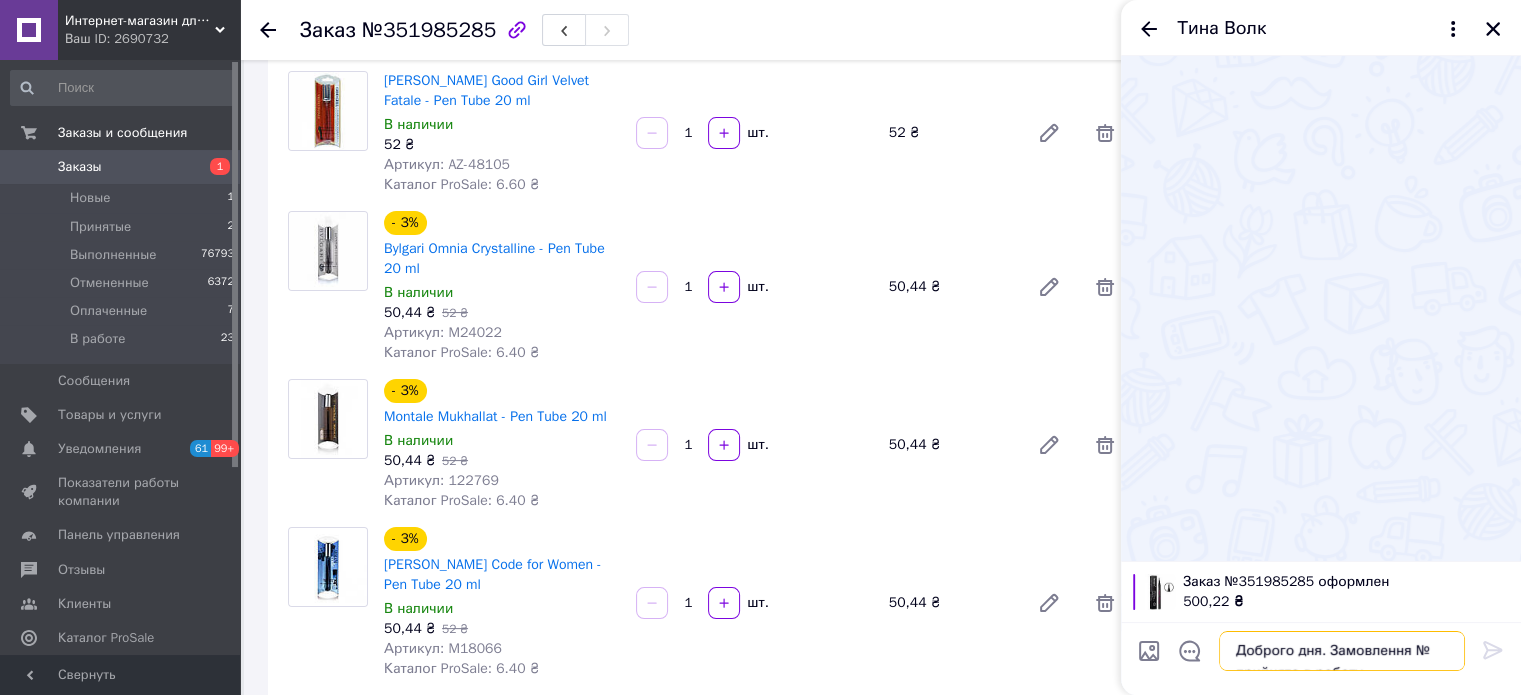 scroll, scrollTop: 45, scrollLeft: 0, axis: vertical 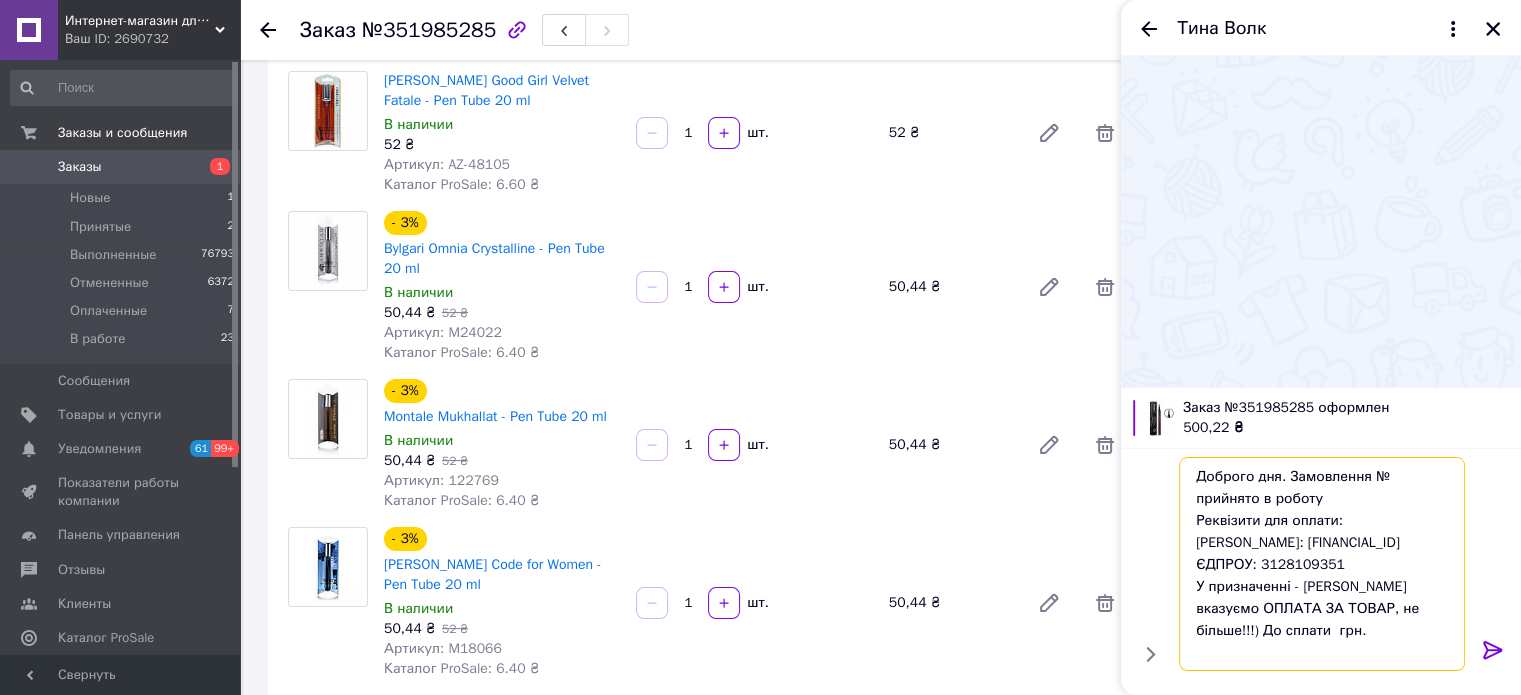 click on "Доброго дня. Замовлення №  прийнято в роботу
Реквізити для оплати:
[PERSON_NAME]: [FINANCIAL_ID]
ЄДПРОУ: 3128109351
У призначенні - [PERSON_NAME] вказуємо ОПЛАТА ЗА ТОВАР, не більше!!!) До сплати  грн." at bounding box center [1322, 564] 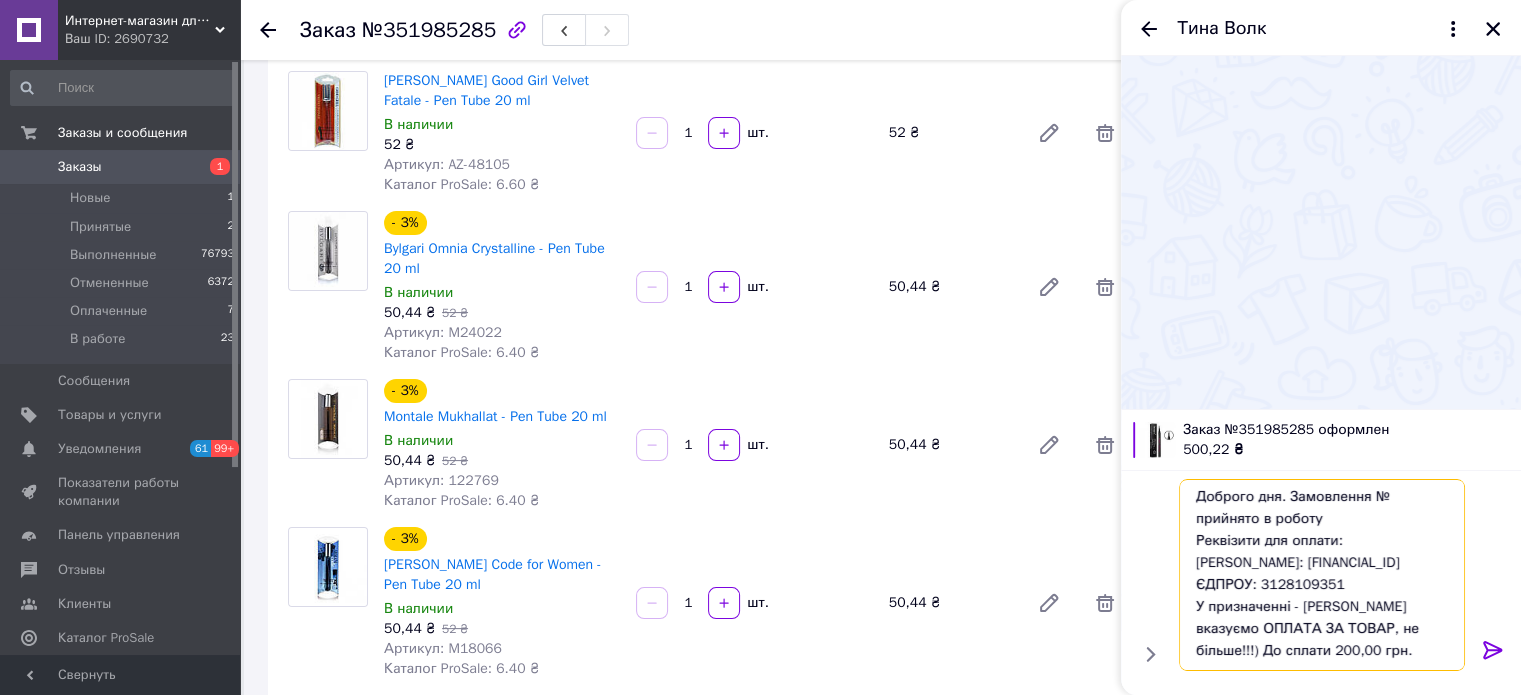 scroll, scrollTop: 0, scrollLeft: 0, axis: both 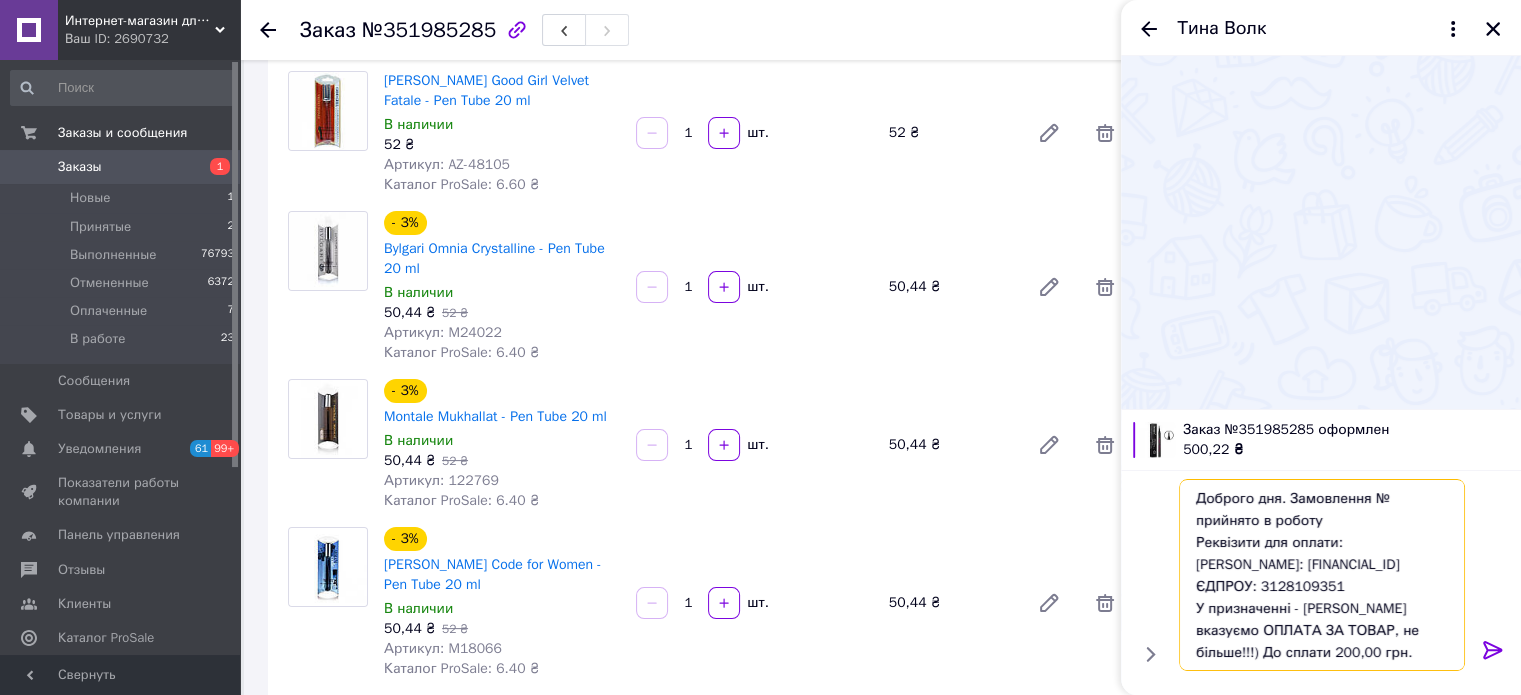 drag, startPoint x: 1393, startPoint y: 499, endPoint x: 1369, endPoint y: 491, distance: 25.298222 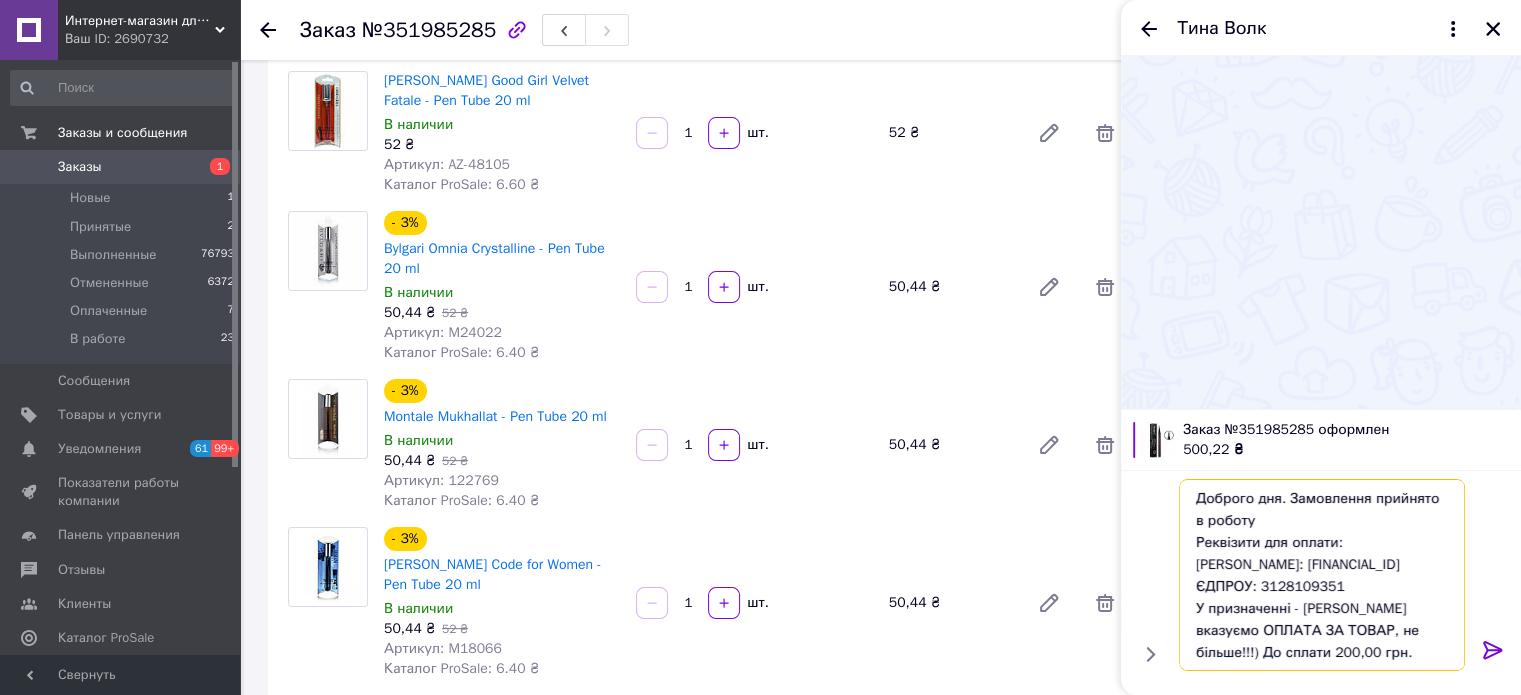 type on "Доброго дня. Замовлення прийнято в роботу
Реквізити для оплати:
[PERSON_NAME]: [FINANCIAL_ID]
ЄДПРОУ: 3128109351
У призначенні - [PERSON_NAME] вказуємо ОПЛАТА ЗА ТОВАР, не більше!!!) До сплати 200,00 грн." 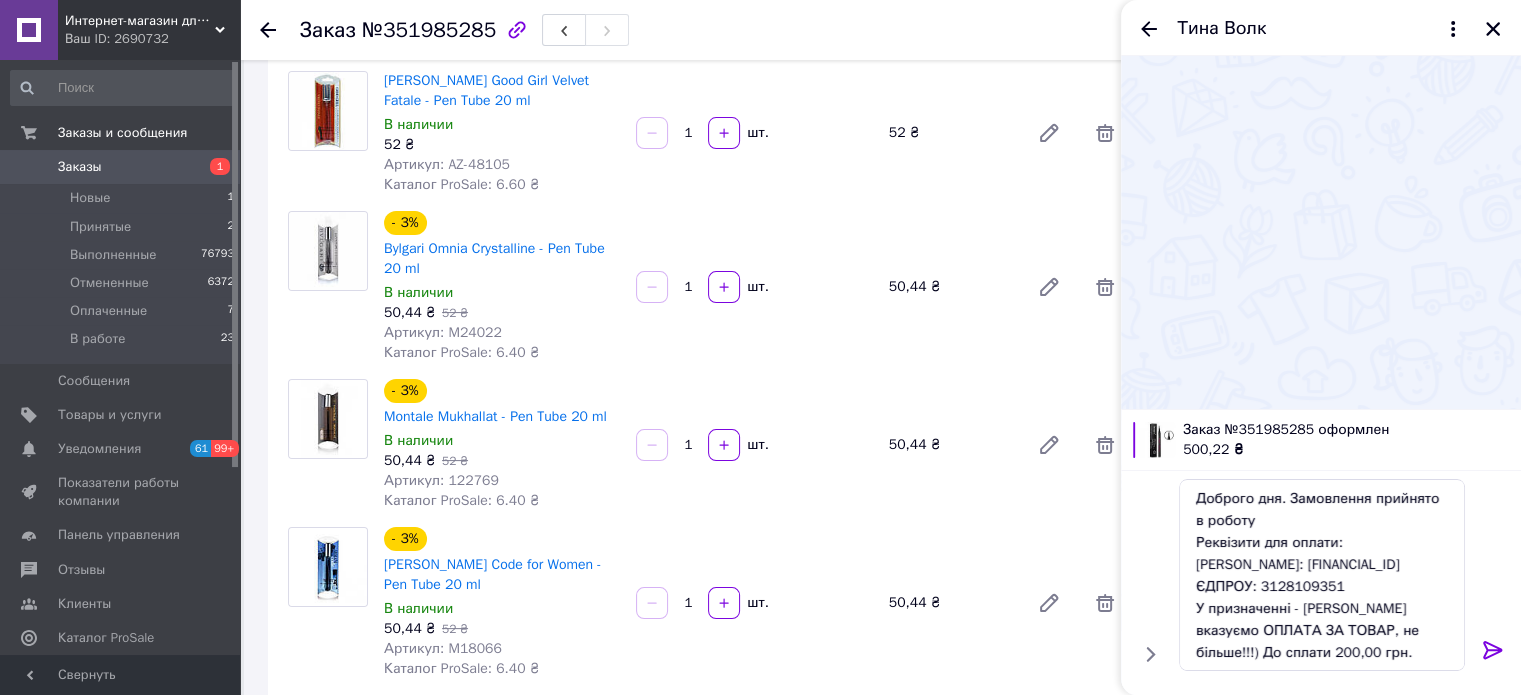 click 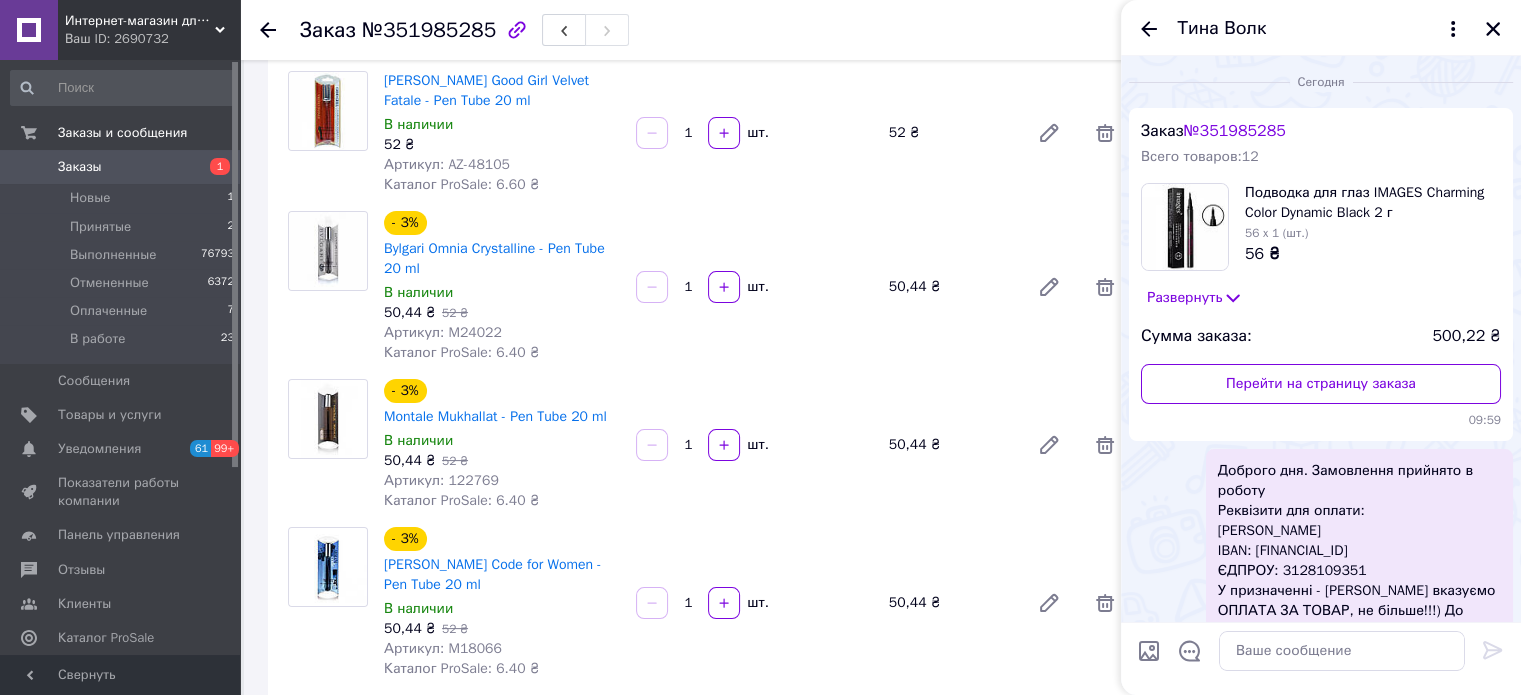 scroll, scrollTop: 59, scrollLeft: 0, axis: vertical 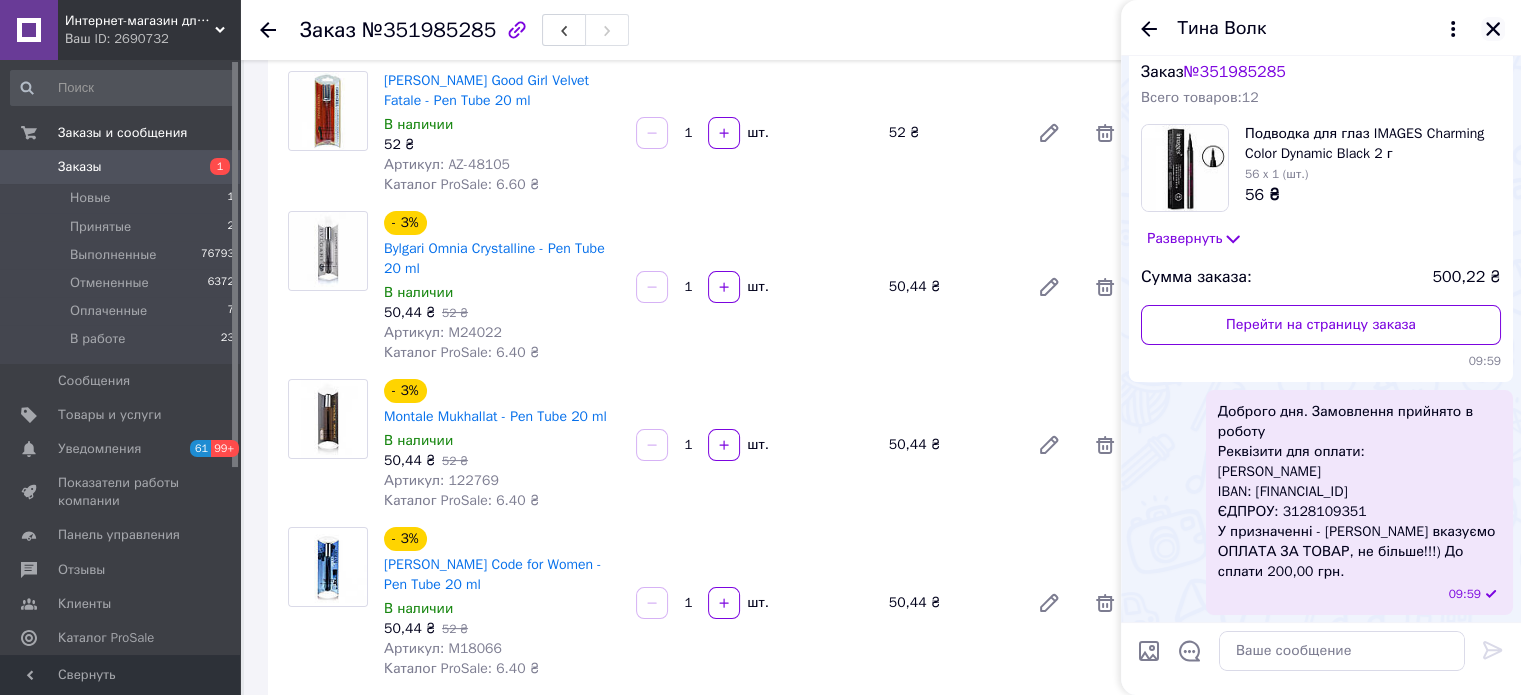 click 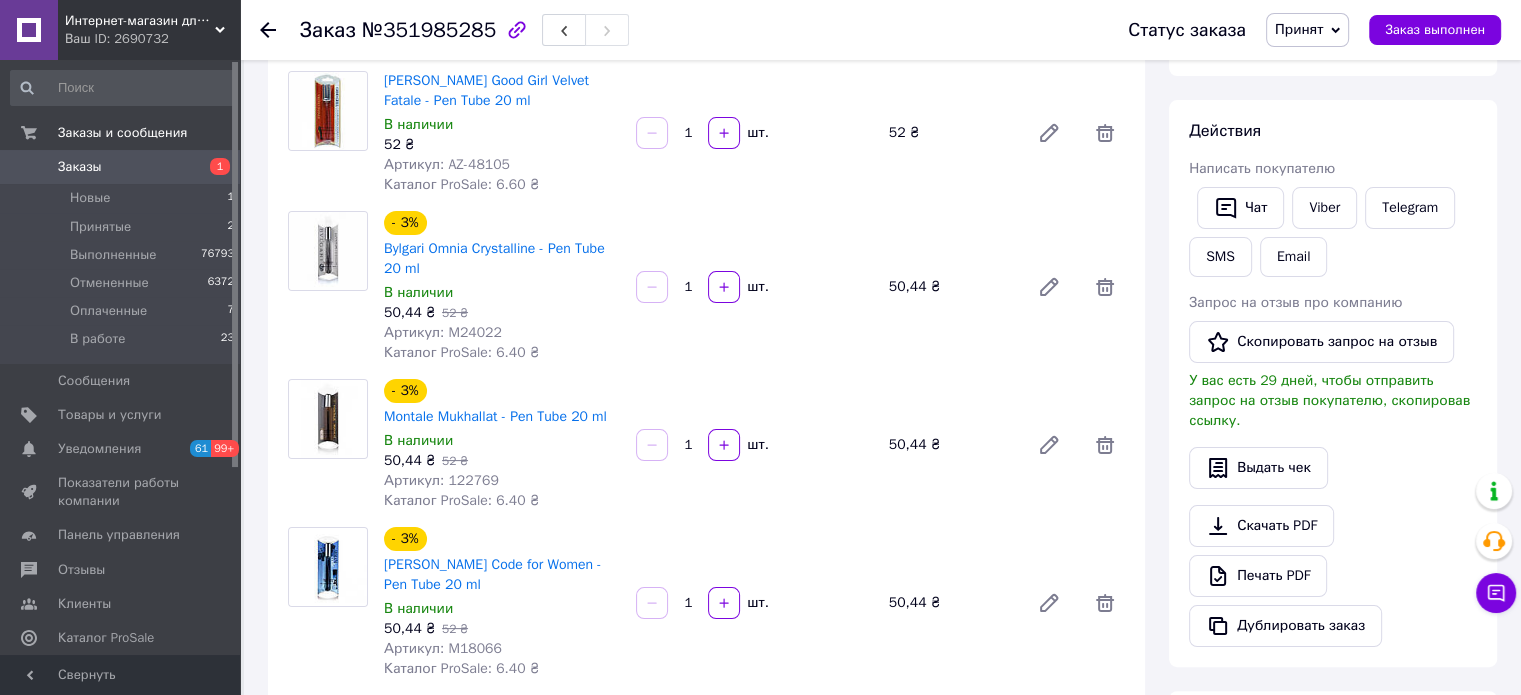 click on "Принят" at bounding box center (1299, 29) 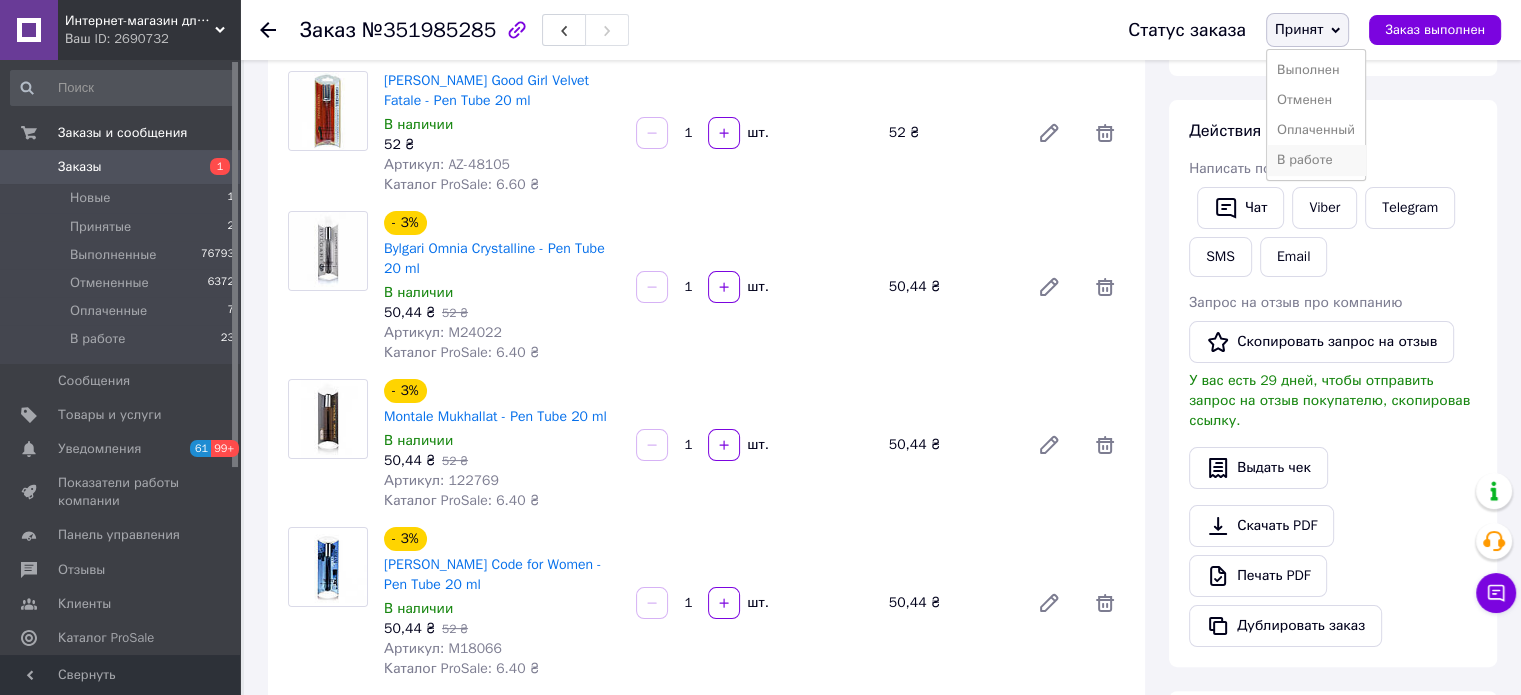 click on "В работе" at bounding box center (1316, 160) 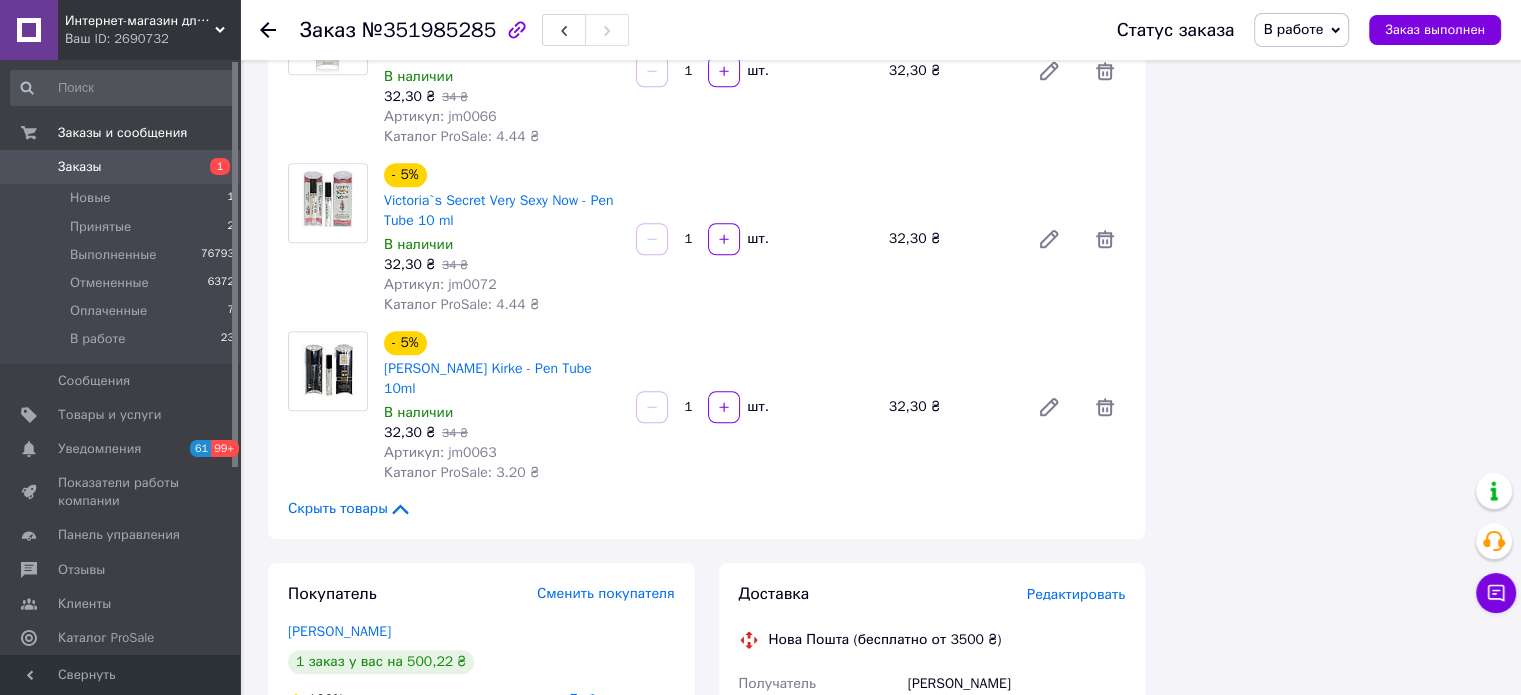 scroll, scrollTop: 1800, scrollLeft: 0, axis: vertical 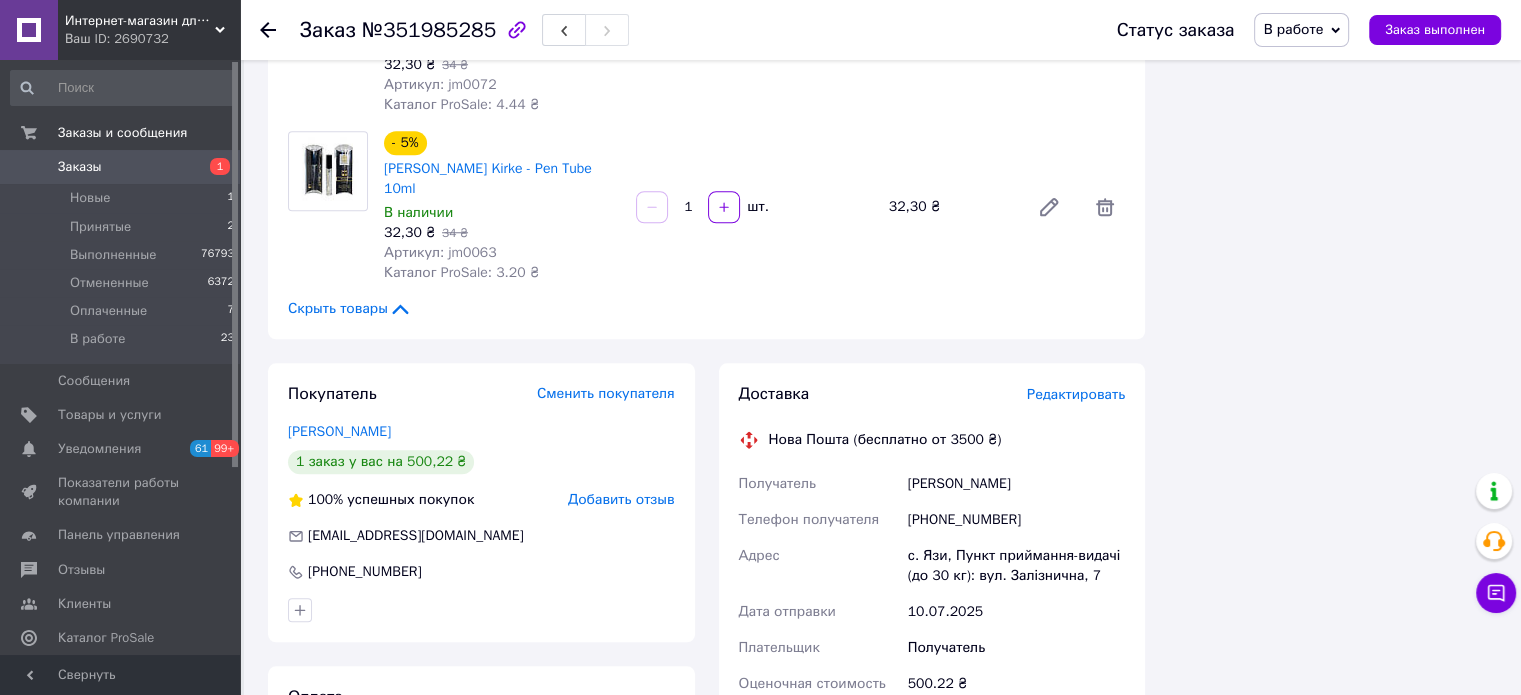 click 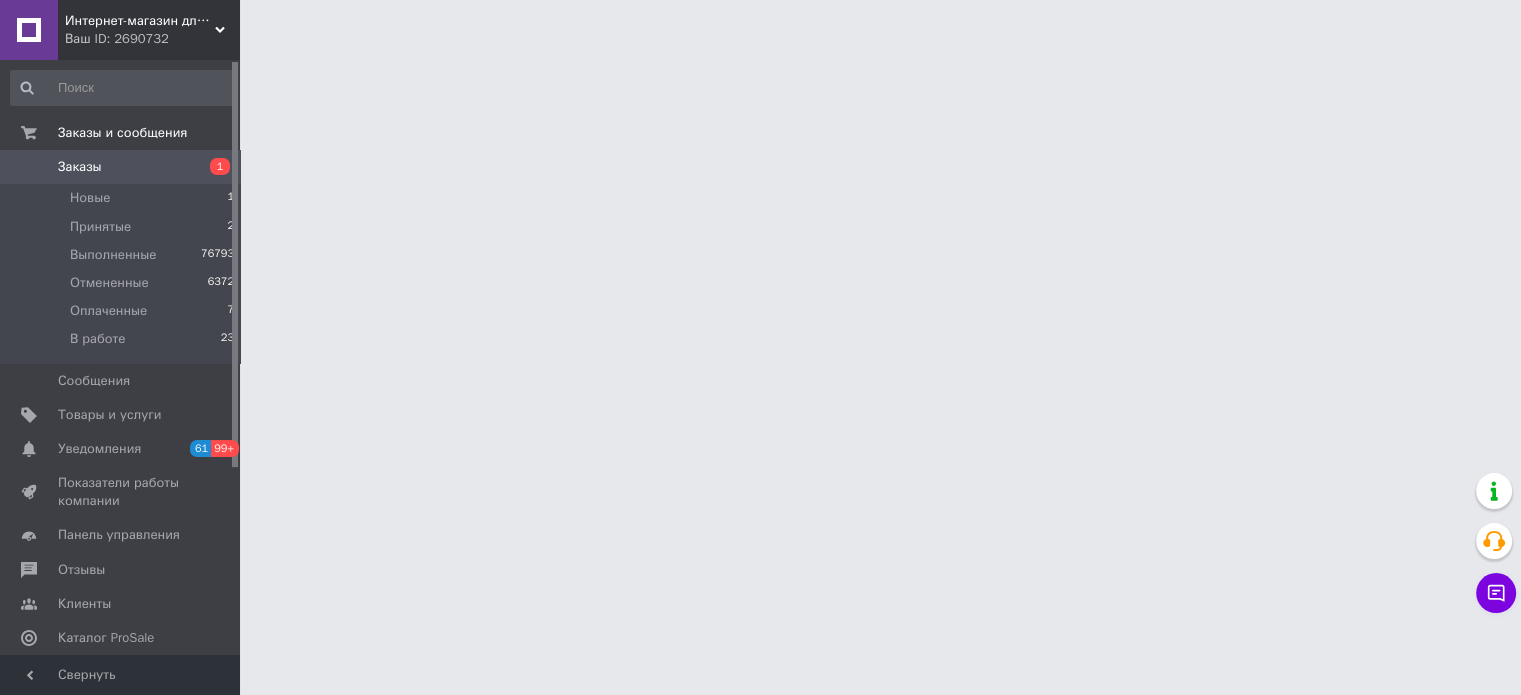 scroll, scrollTop: 0, scrollLeft: 0, axis: both 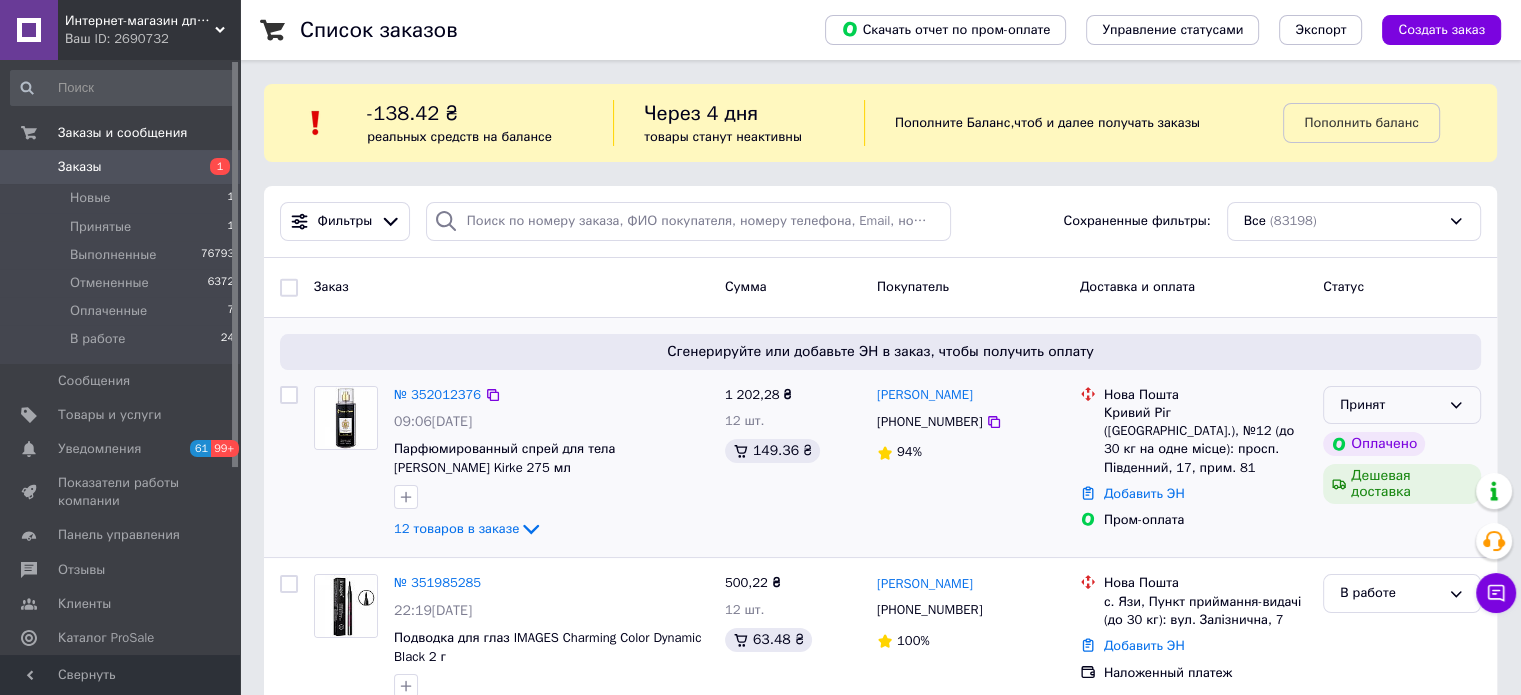 click on "Принят" at bounding box center (1390, 405) 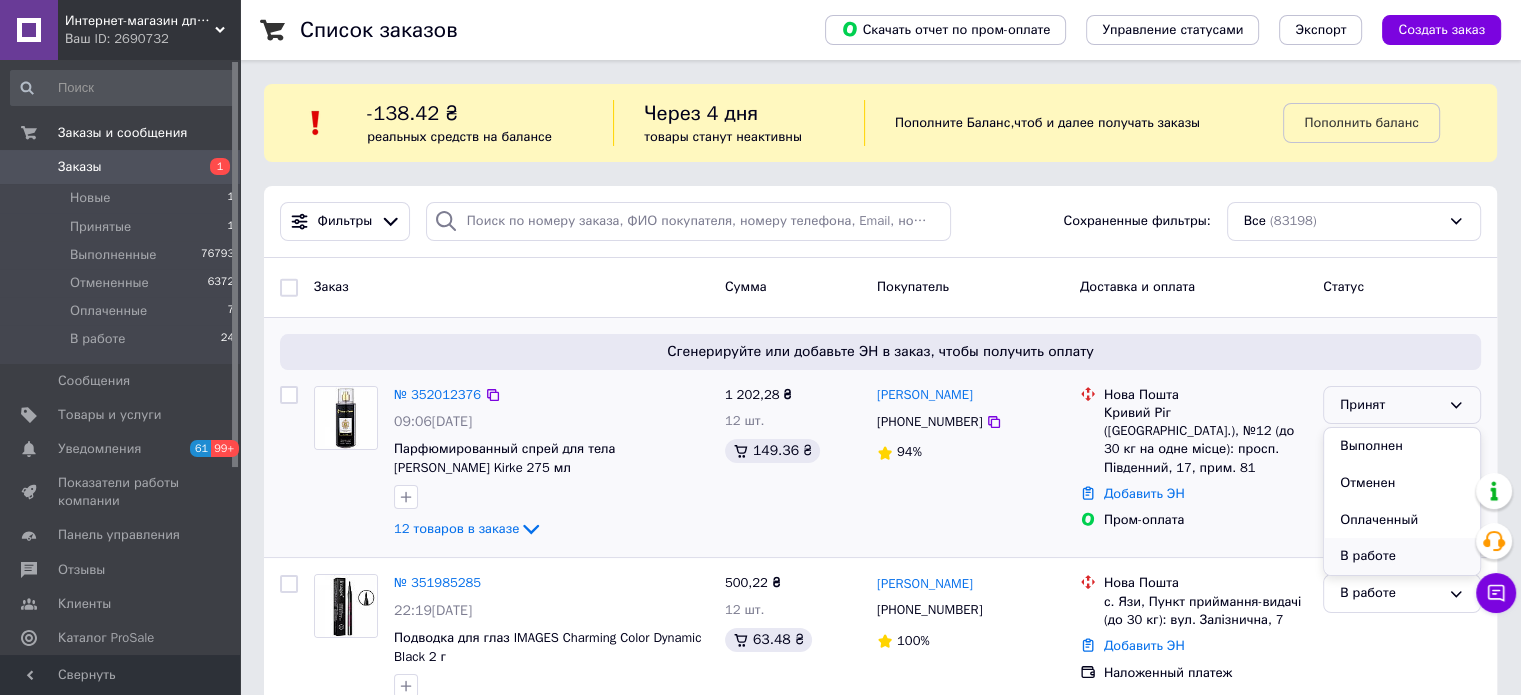 click on "В работе" at bounding box center (1402, 556) 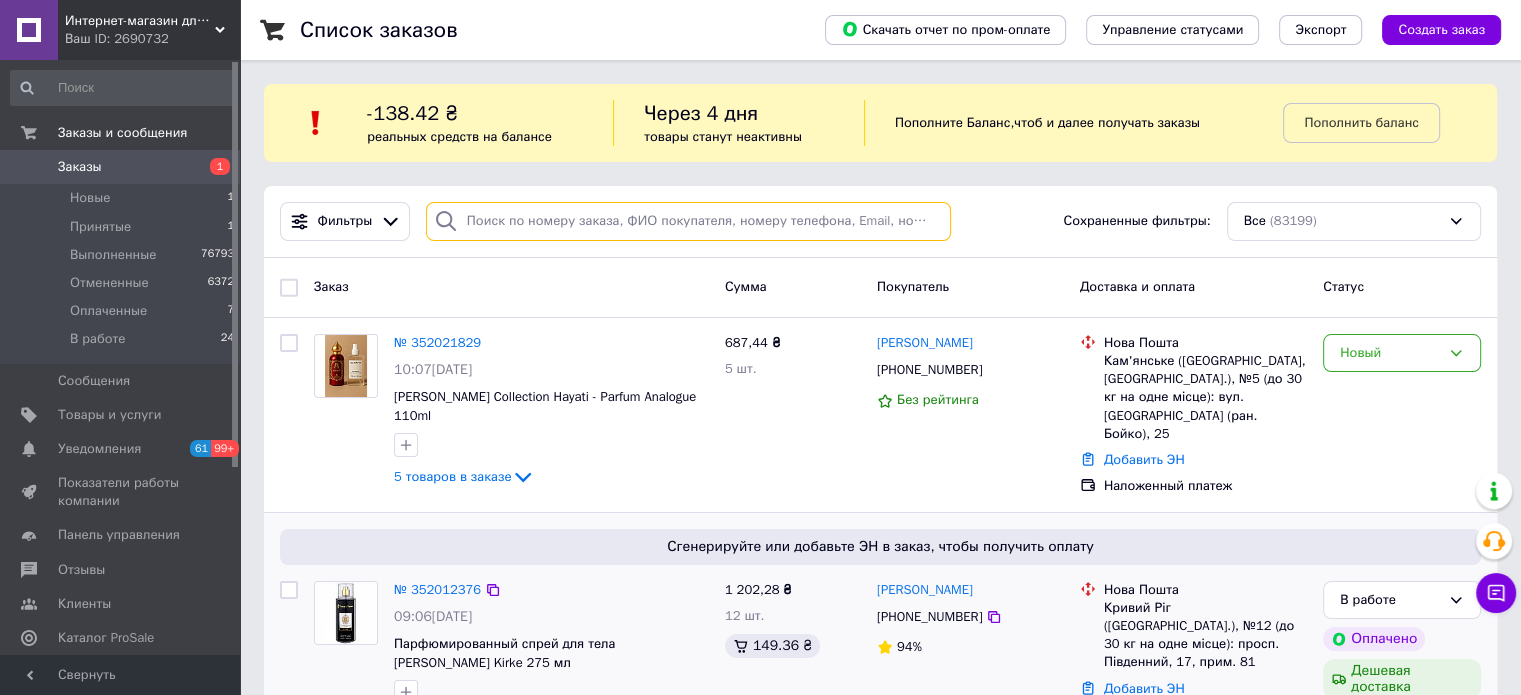 click at bounding box center [688, 221] 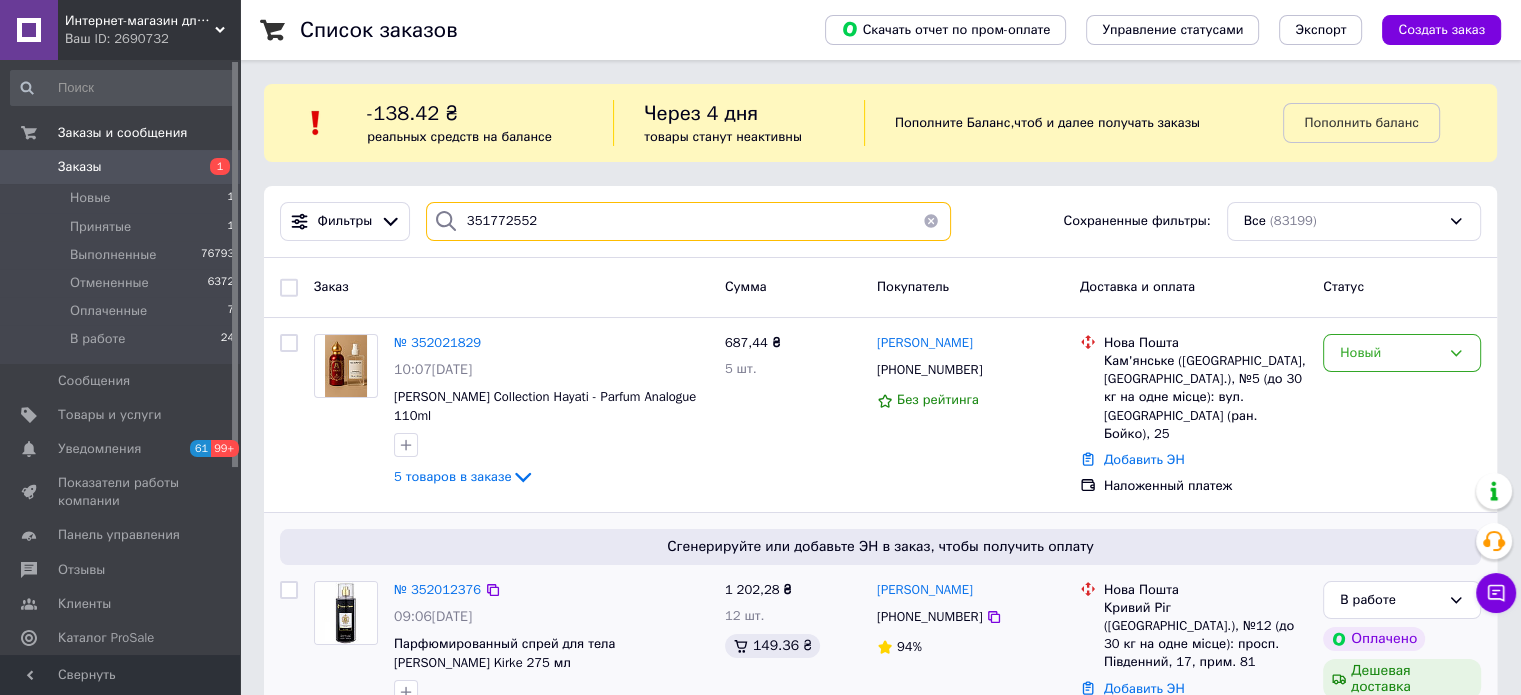 type on "351772552" 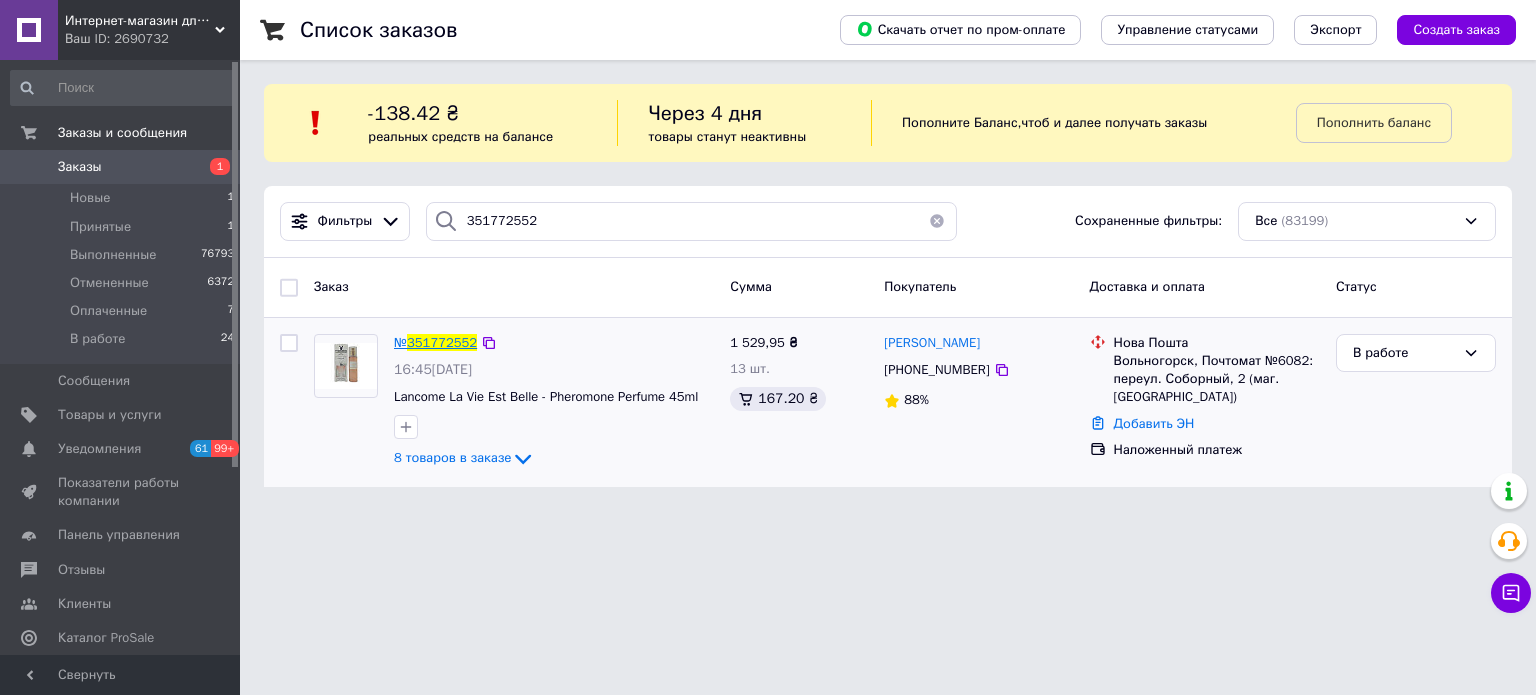 click on "351772552" at bounding box center (442, 342) 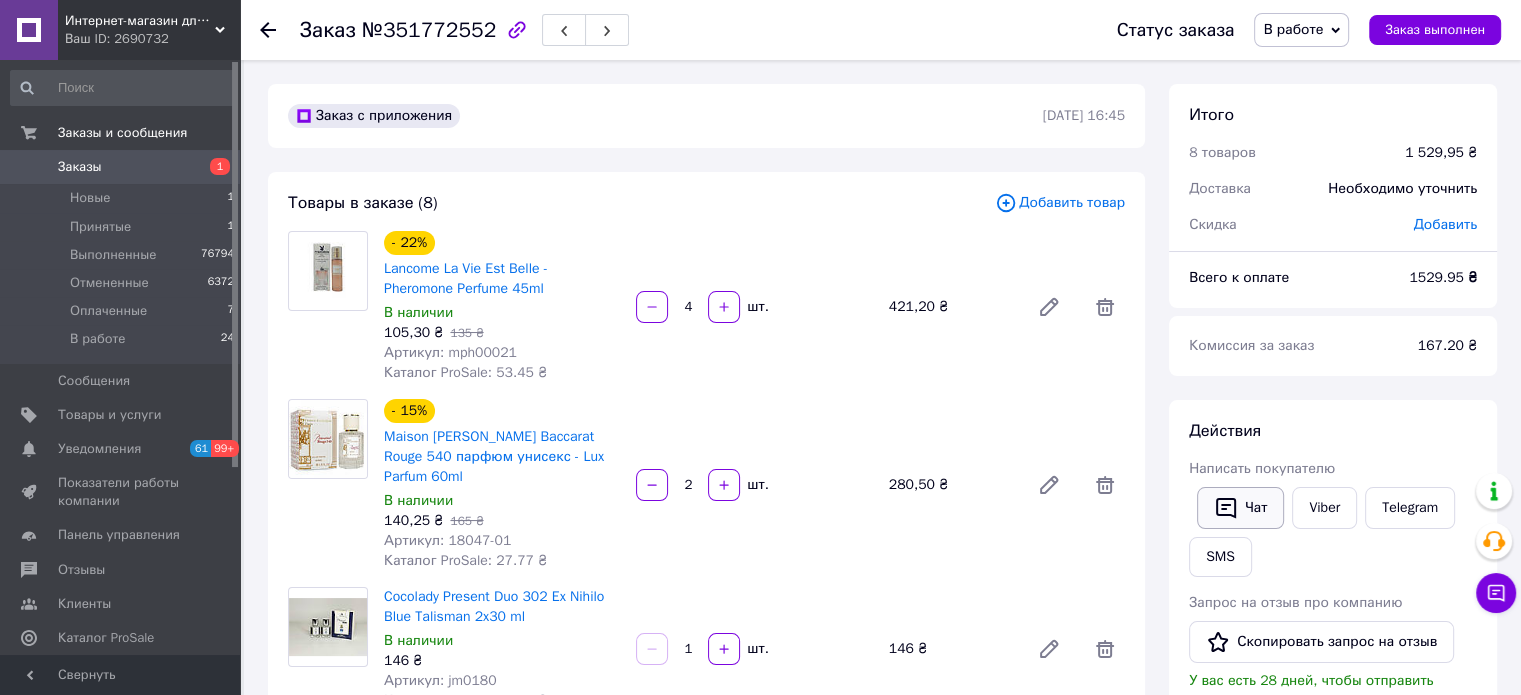 click 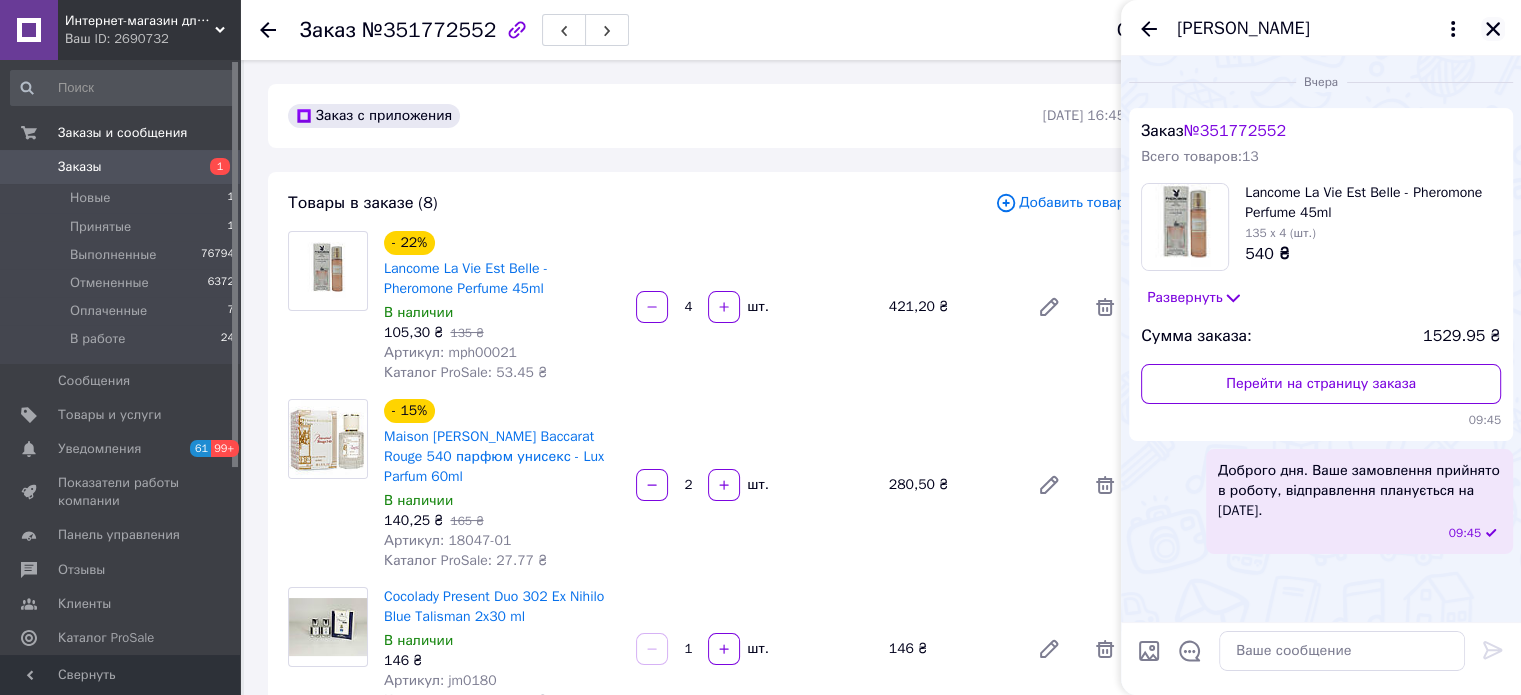 click 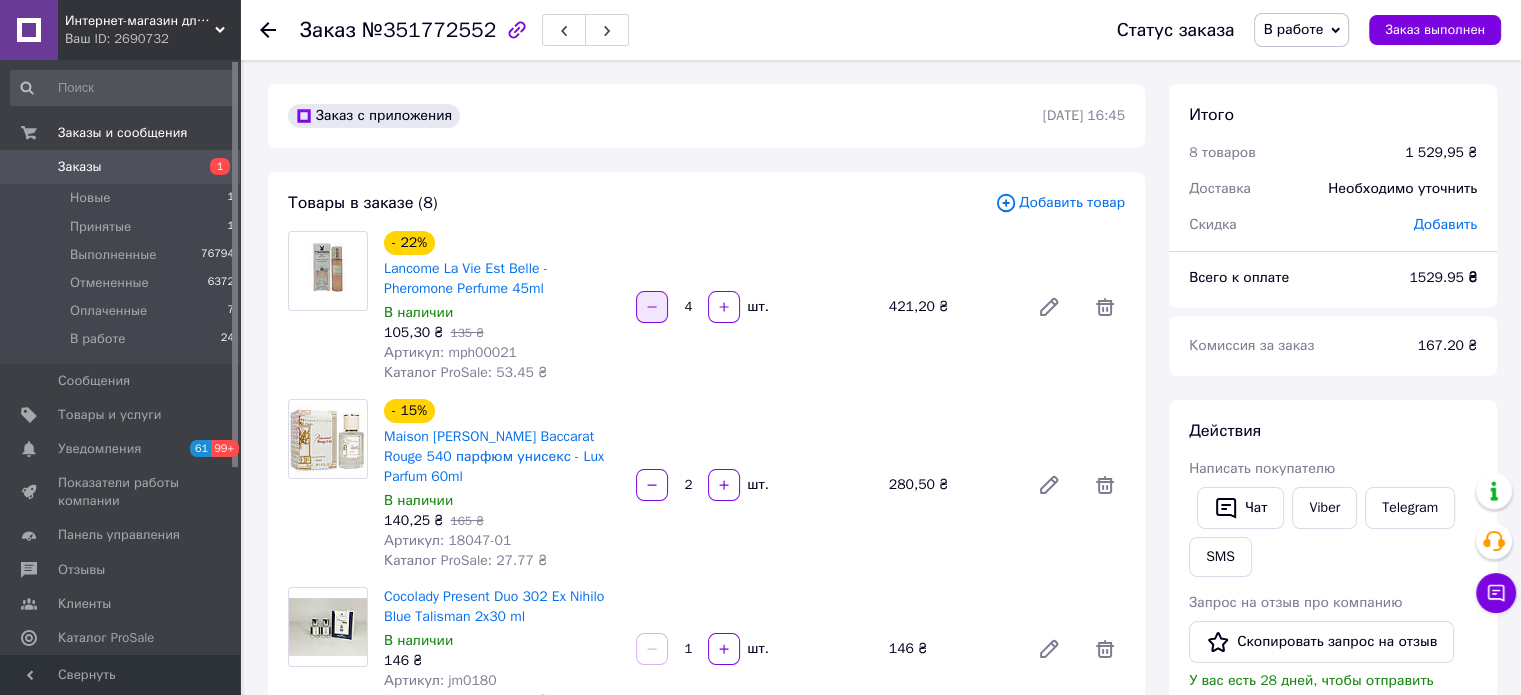 click at bounding box center (652, 307) 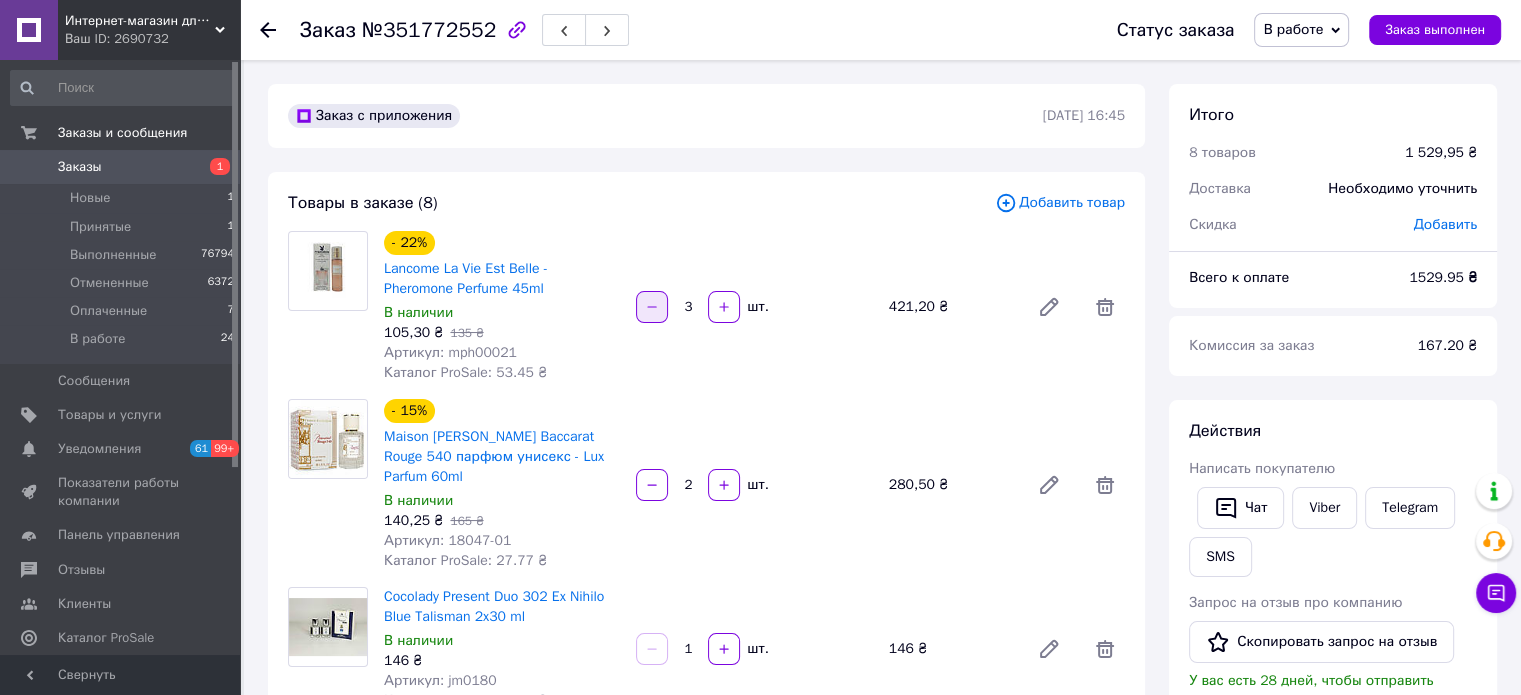 click at bounding box center [652, 307] 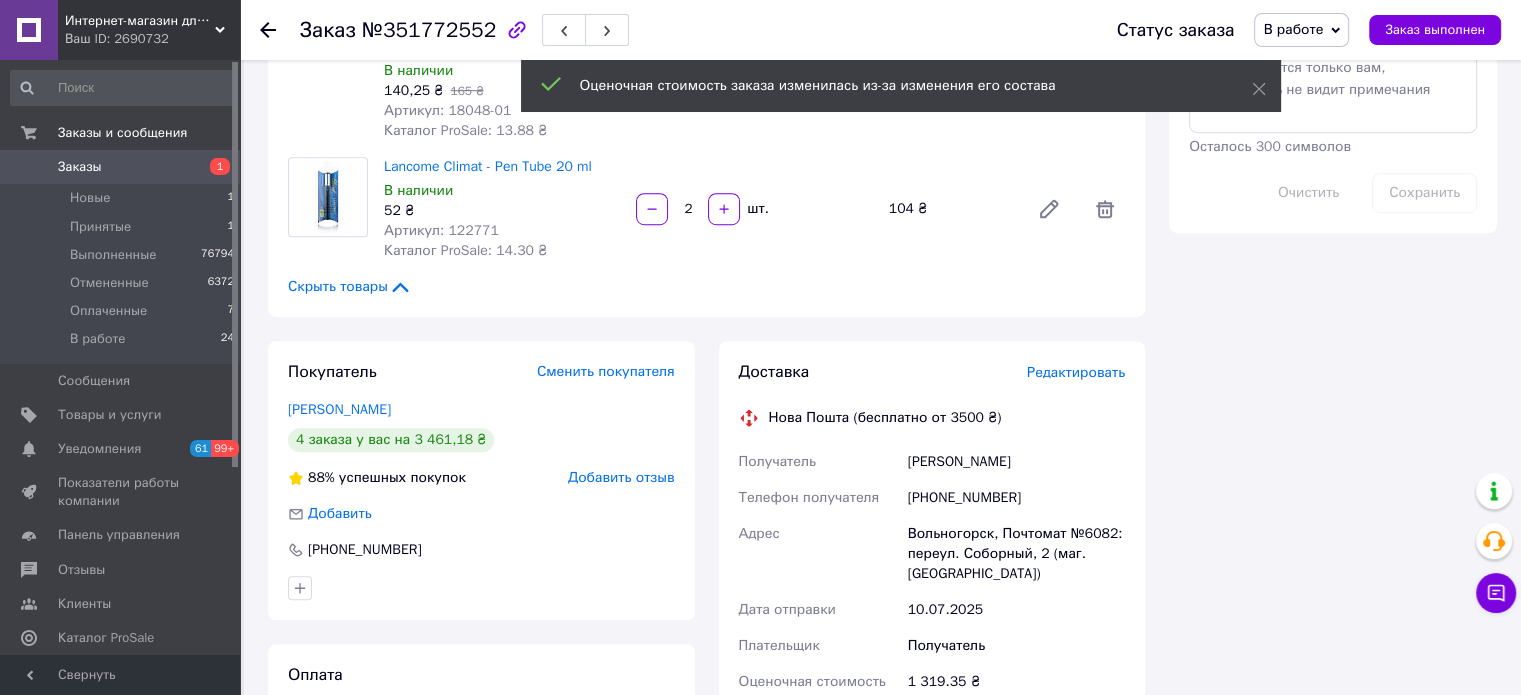 scroll, scrollTop: 1200, scrollLeft: 0, axis: vertical 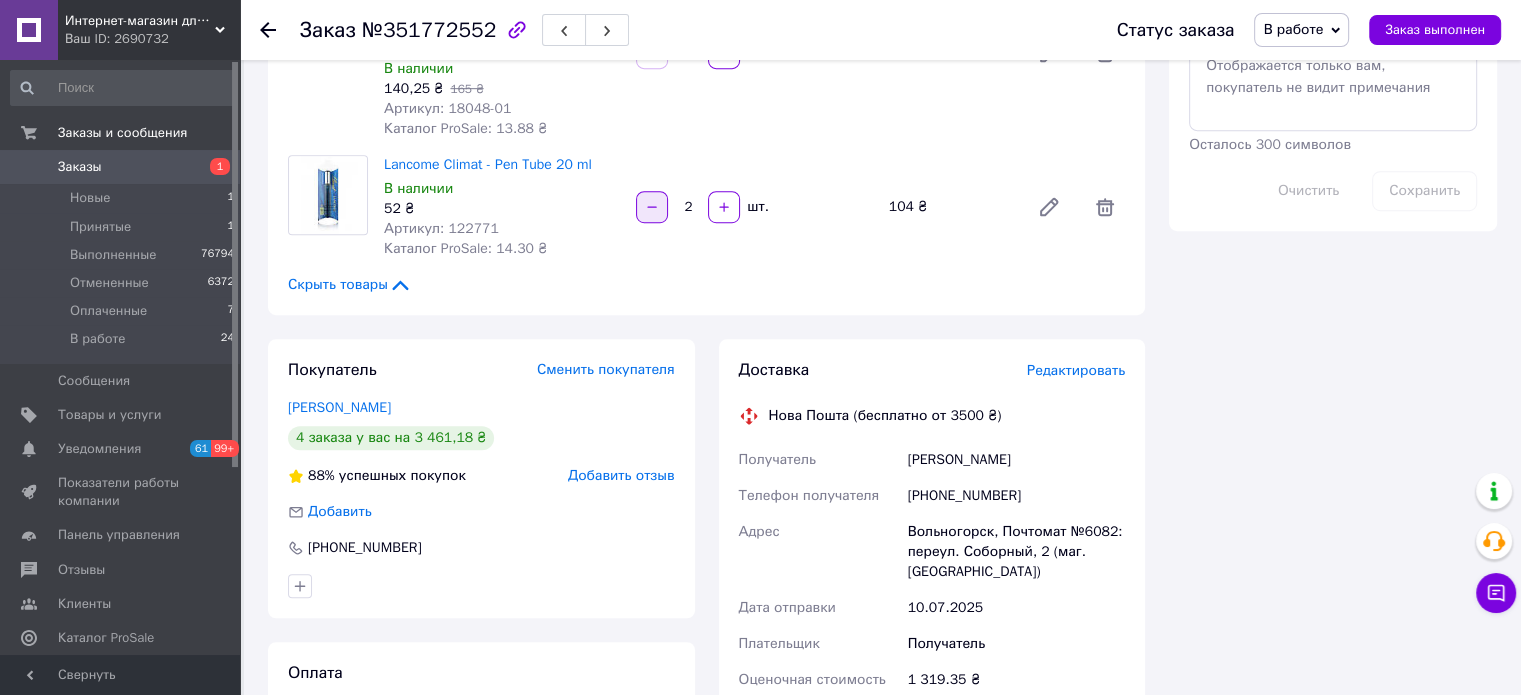 click at bounding box center (652, 207) 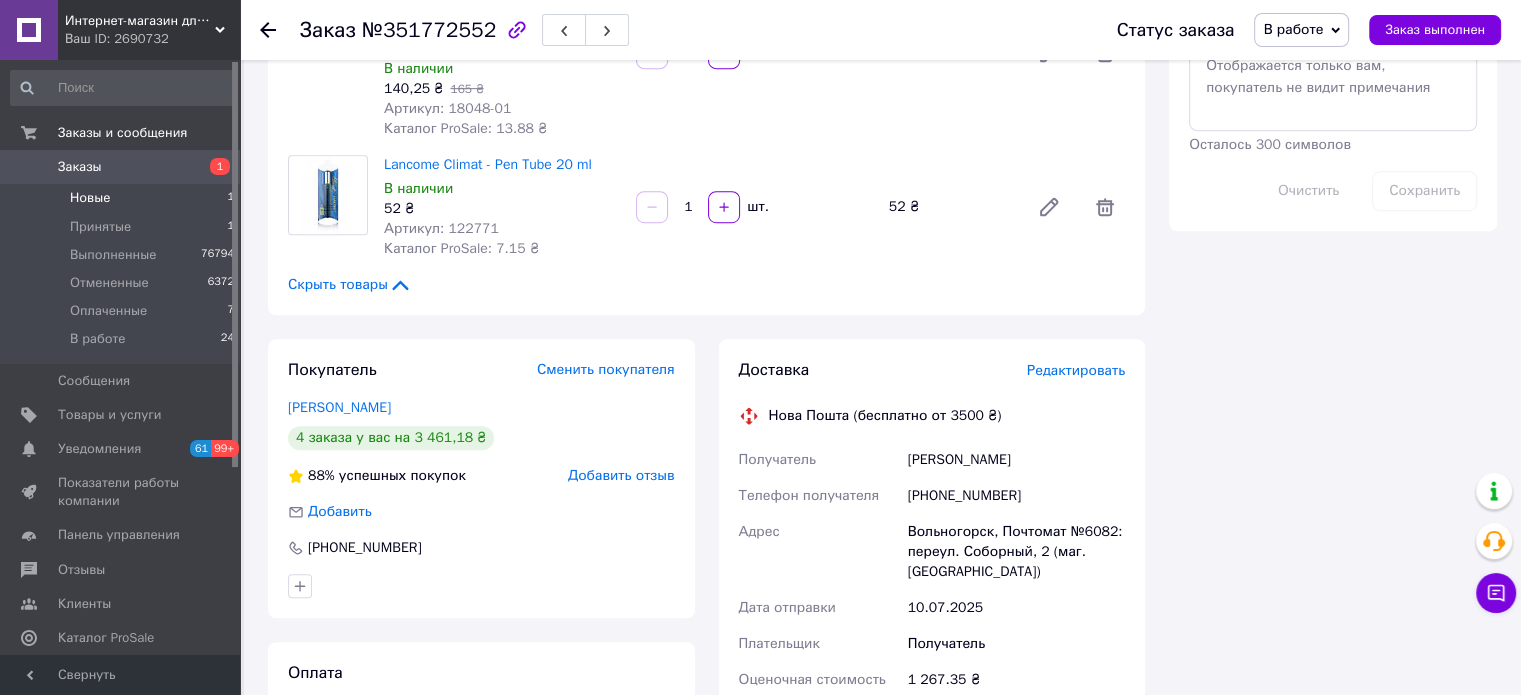click on "Новые 1" at bounding box center [123, 198] 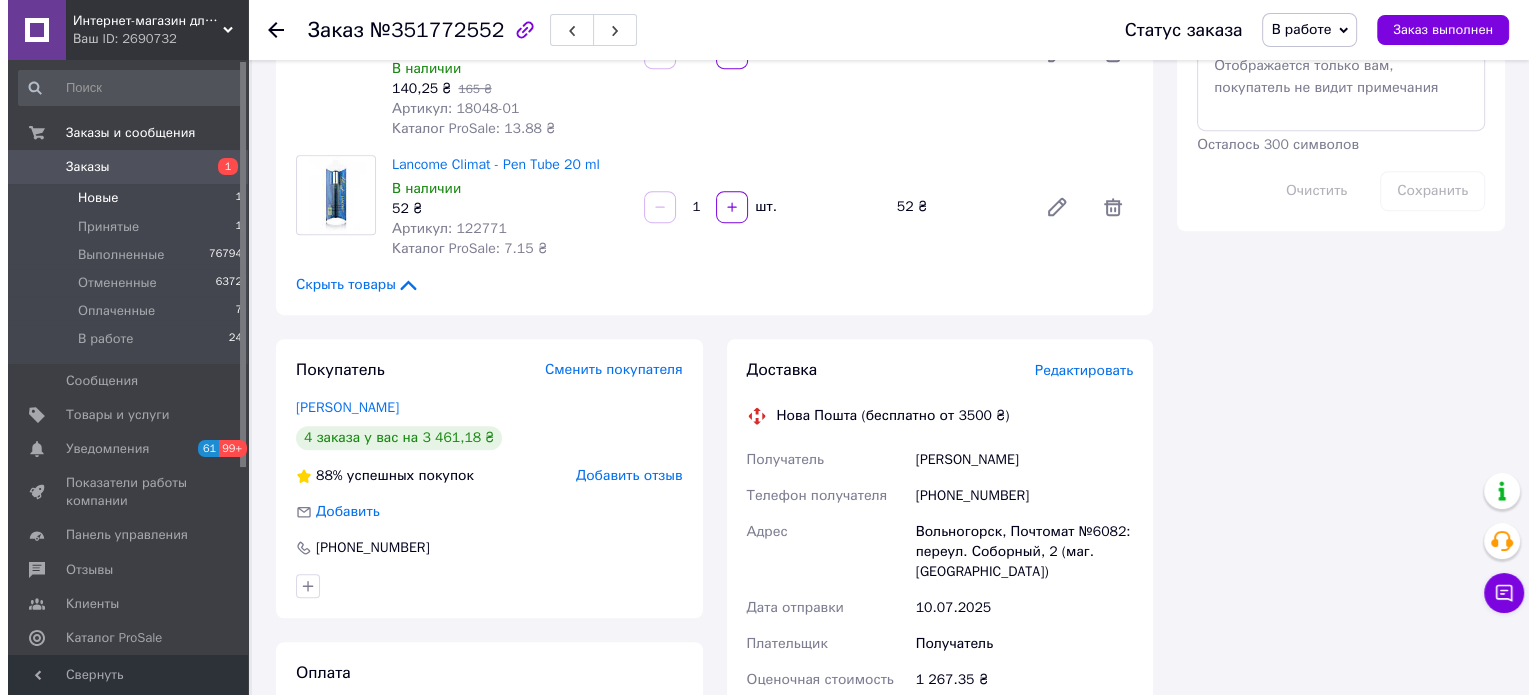 scroll, scrollTop: 0, scrollLeft: 0, axis: both 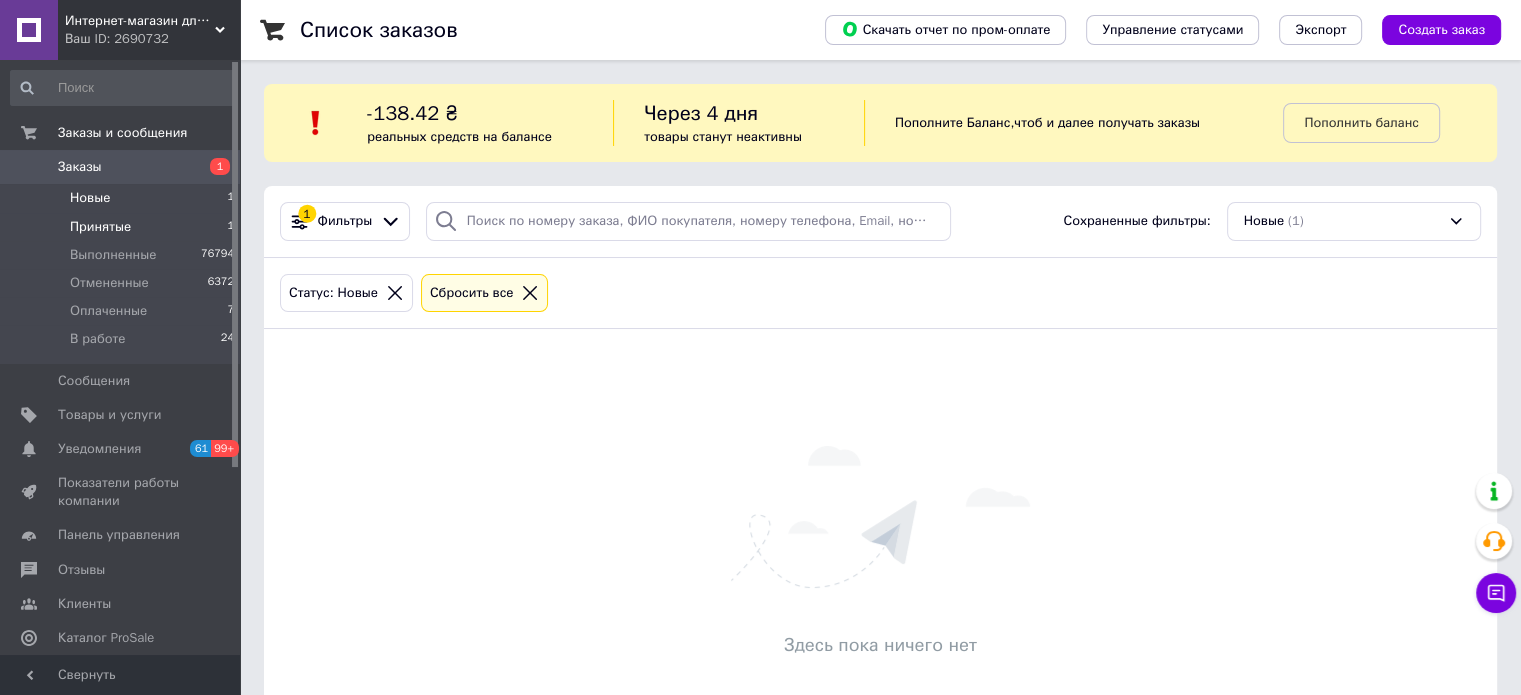 click on "Принятые" at bounding box center [100, 227] 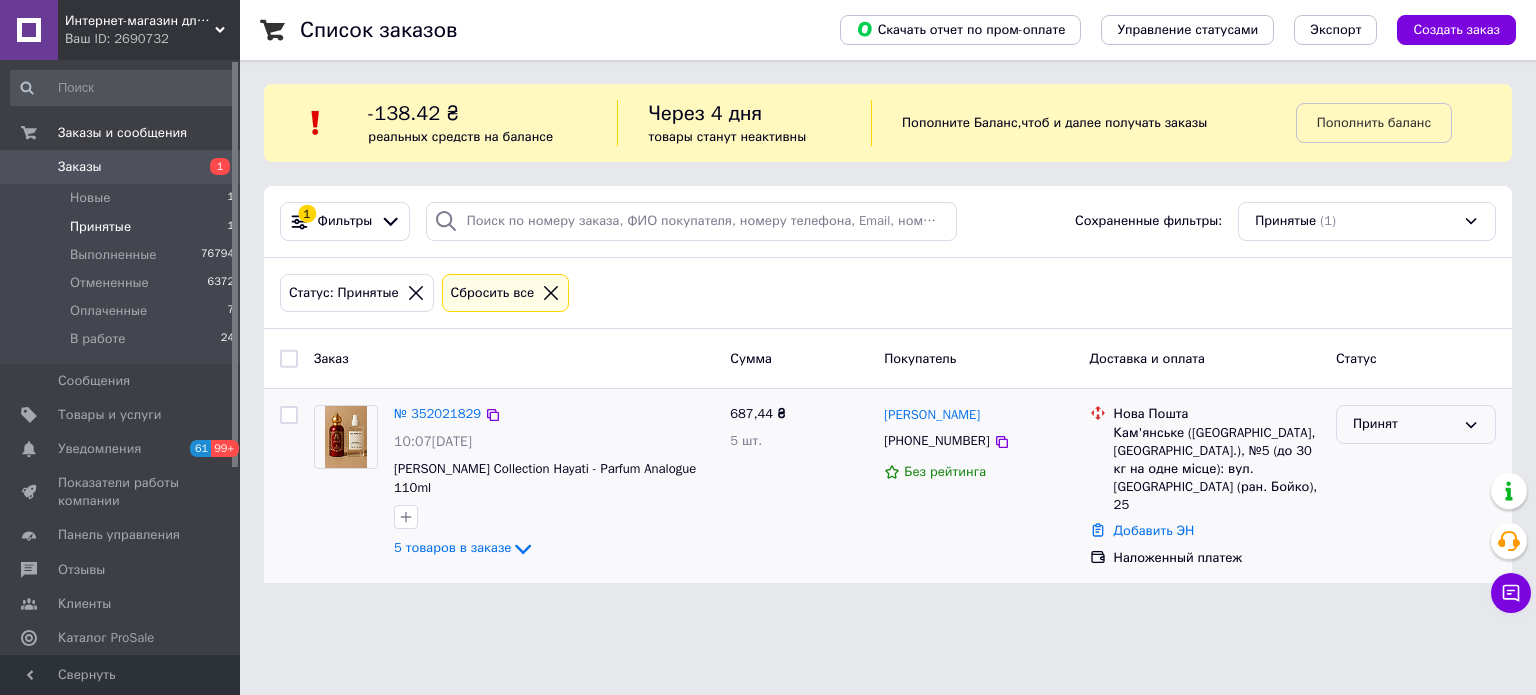click on "Принят" at bounding box center [1404, 424] 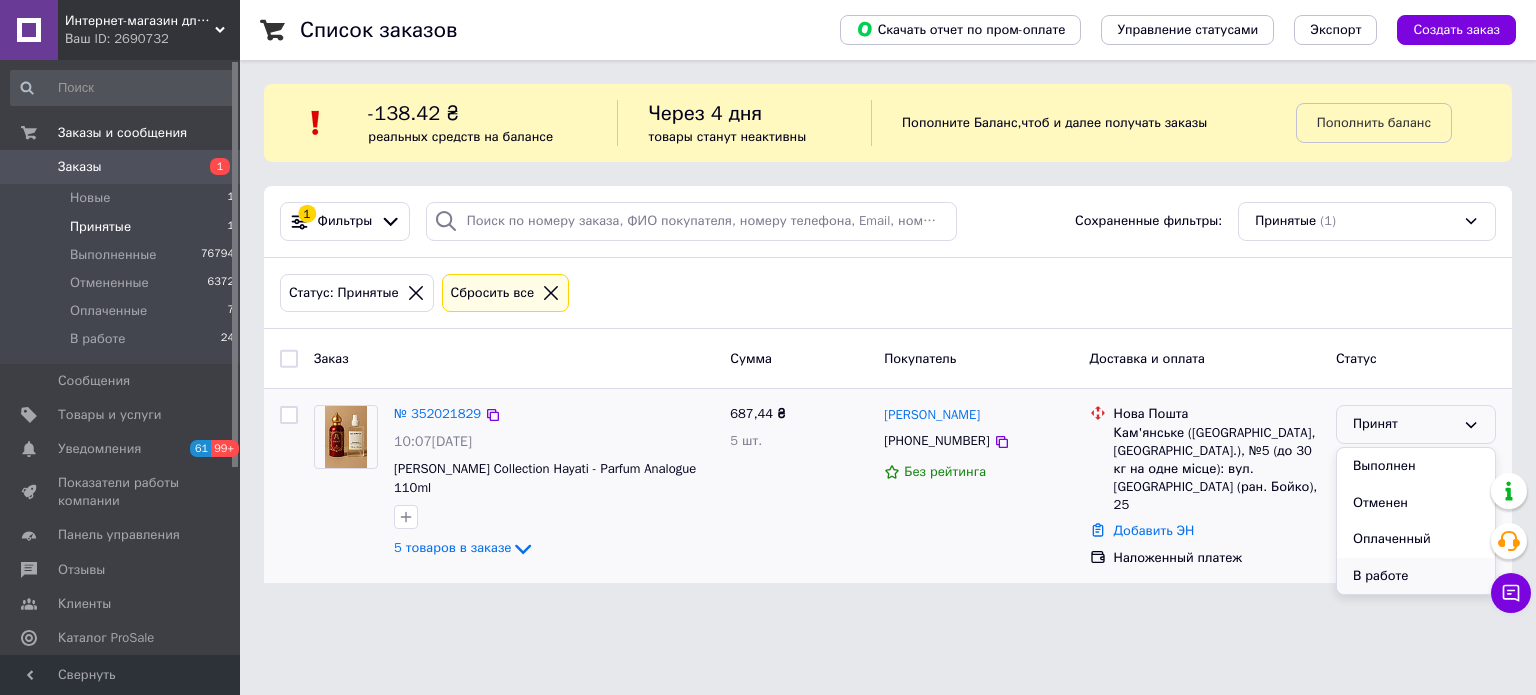 click on "В работе" at bounding box center (1416, 576) 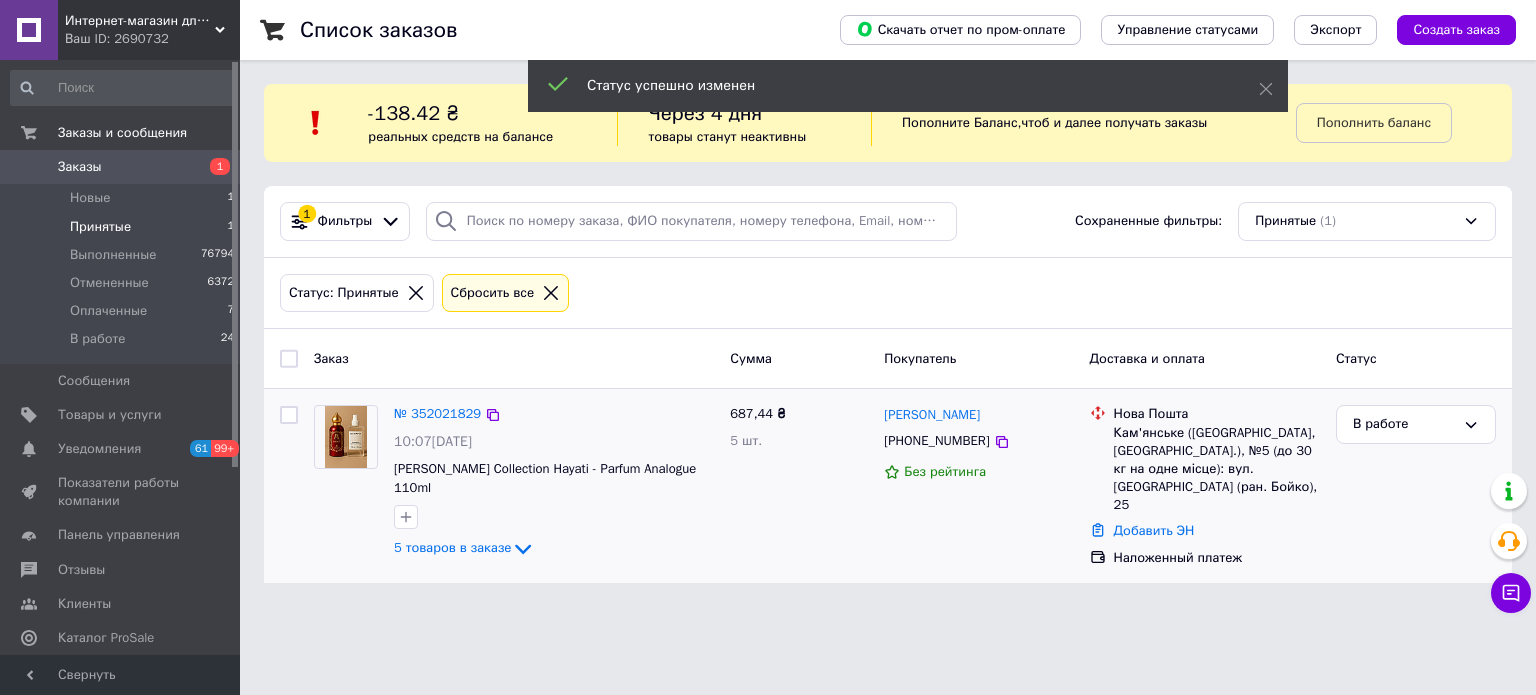 click on "№ 352021829" at bounding box center (437, 413) 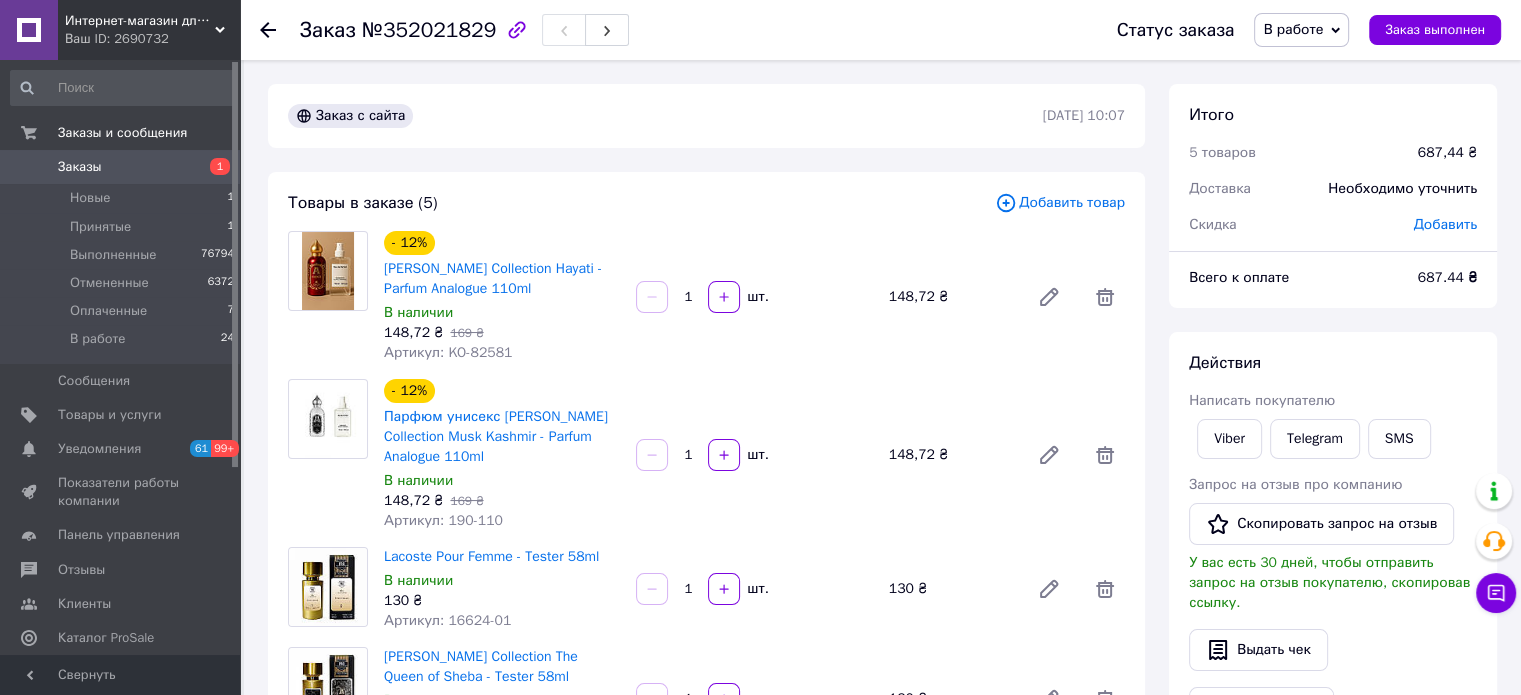 click 